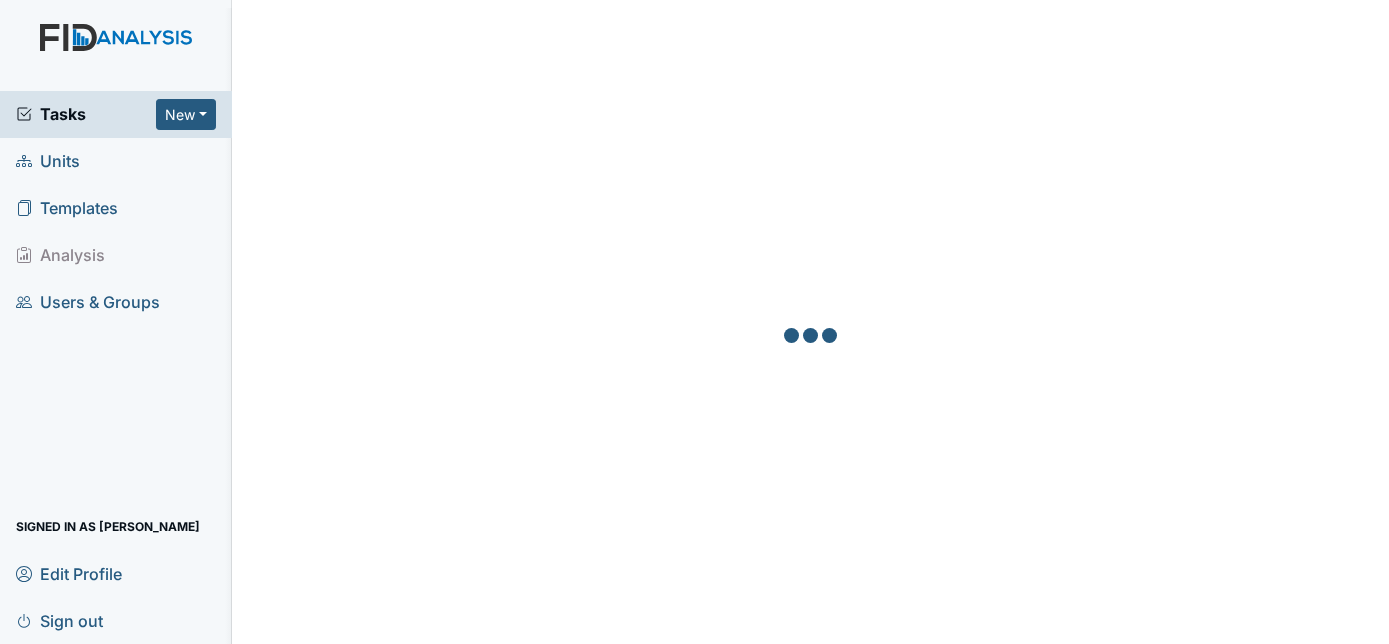 scroll, scrollTop: 0, scrollLeft: 0, axis: both 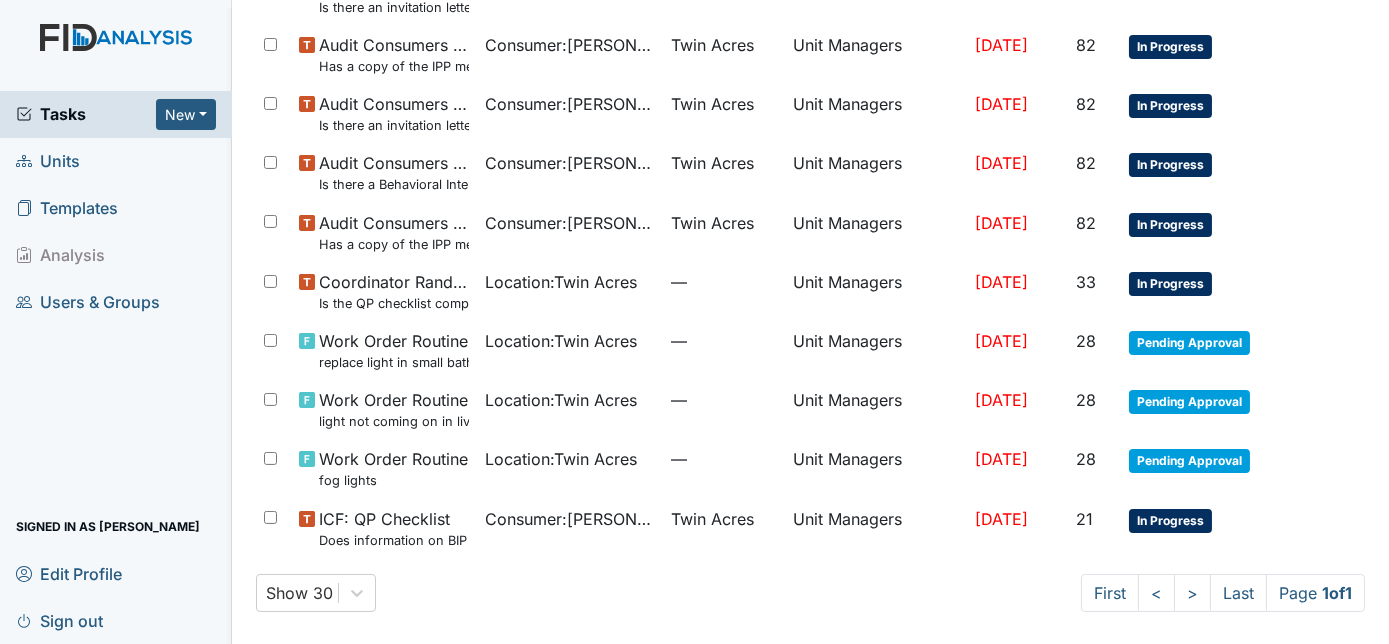 click on "Units" at bounding box center [48, 161] 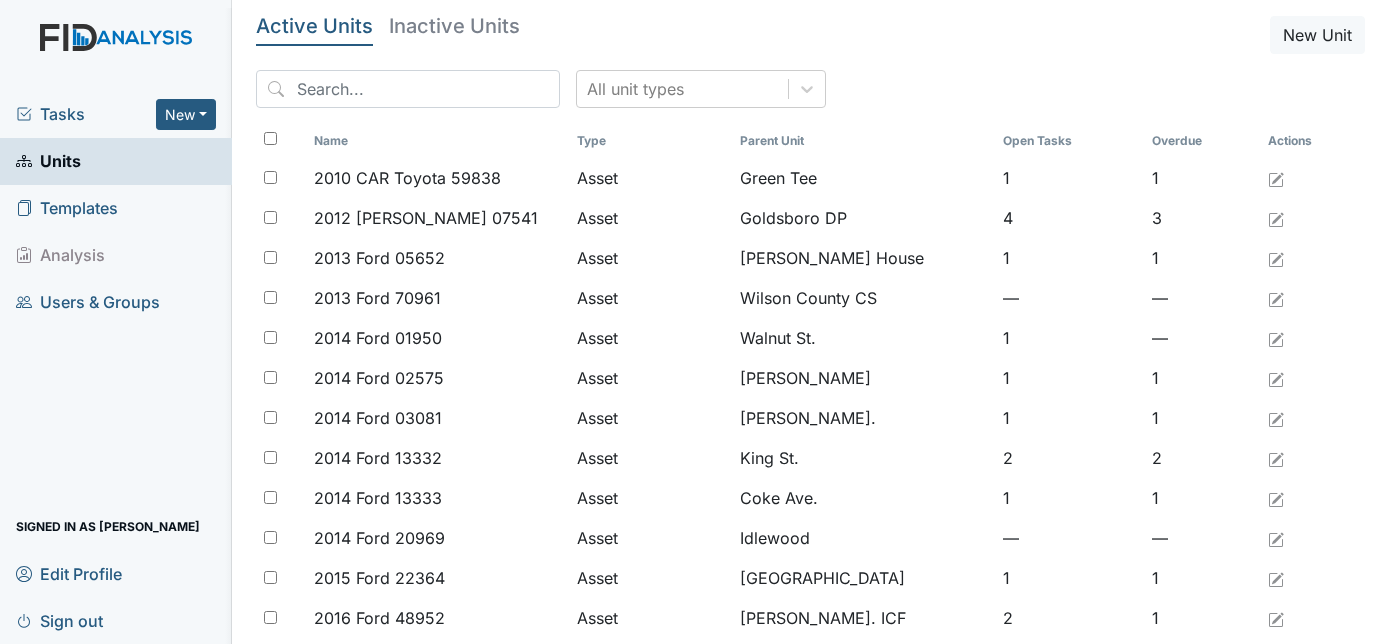 scroll, scrollTop: 0, scrollLeft: 0, axis: both 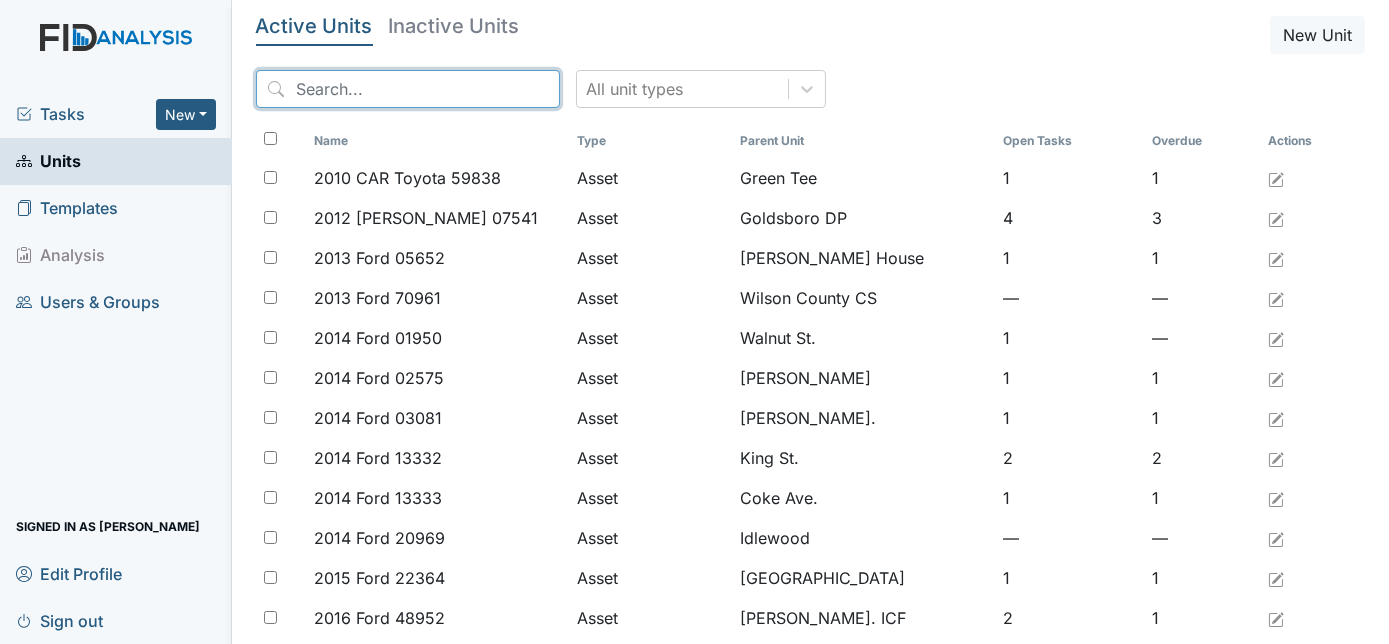 click at bounding box center (408, 89) 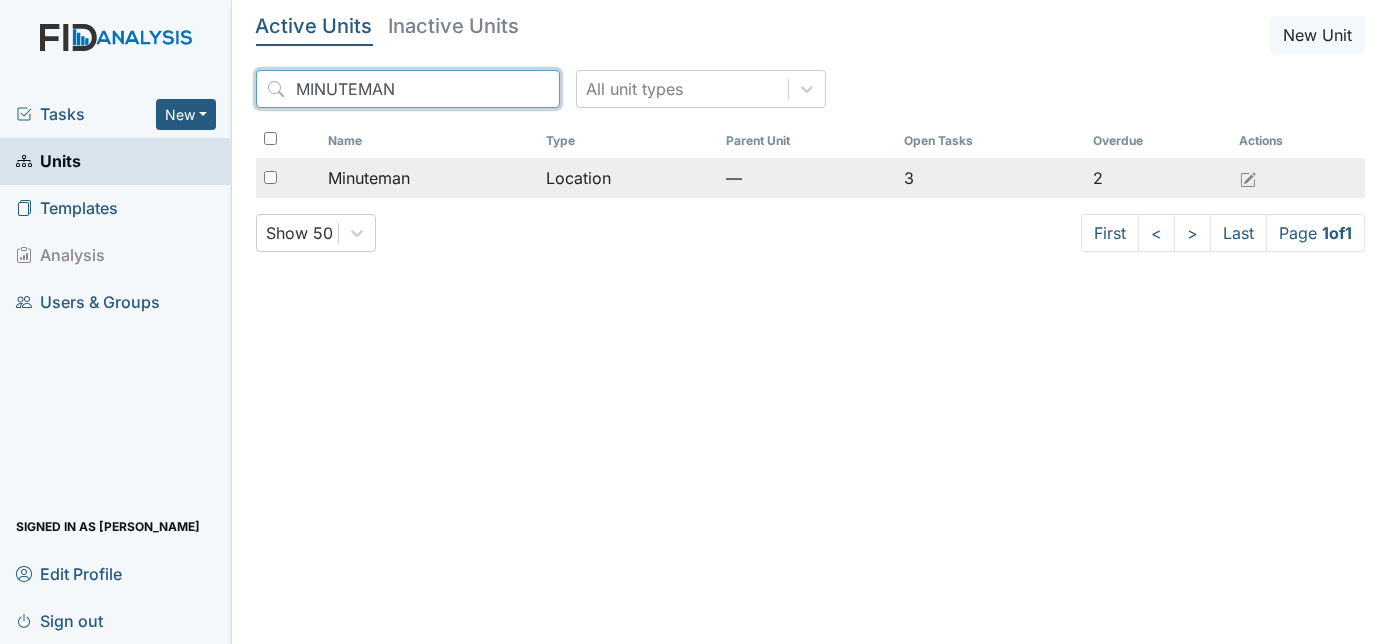 type on "MINUTEMAN" 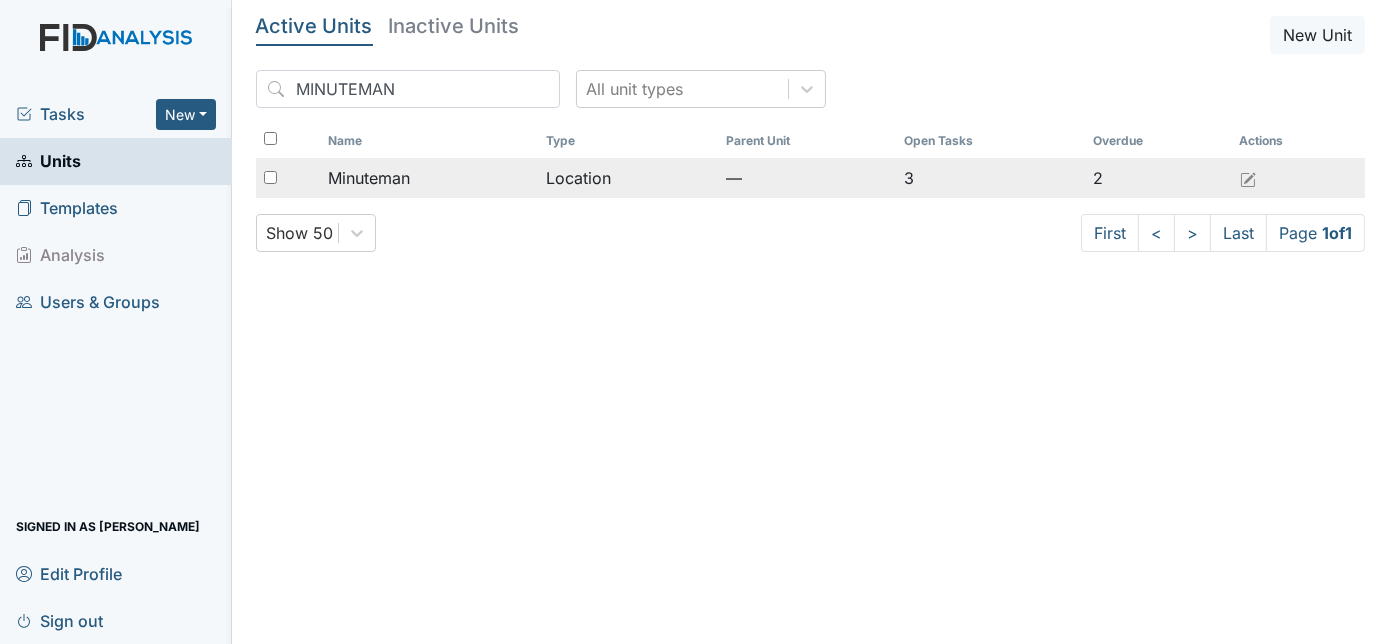 click at bounding box center (270, 177) 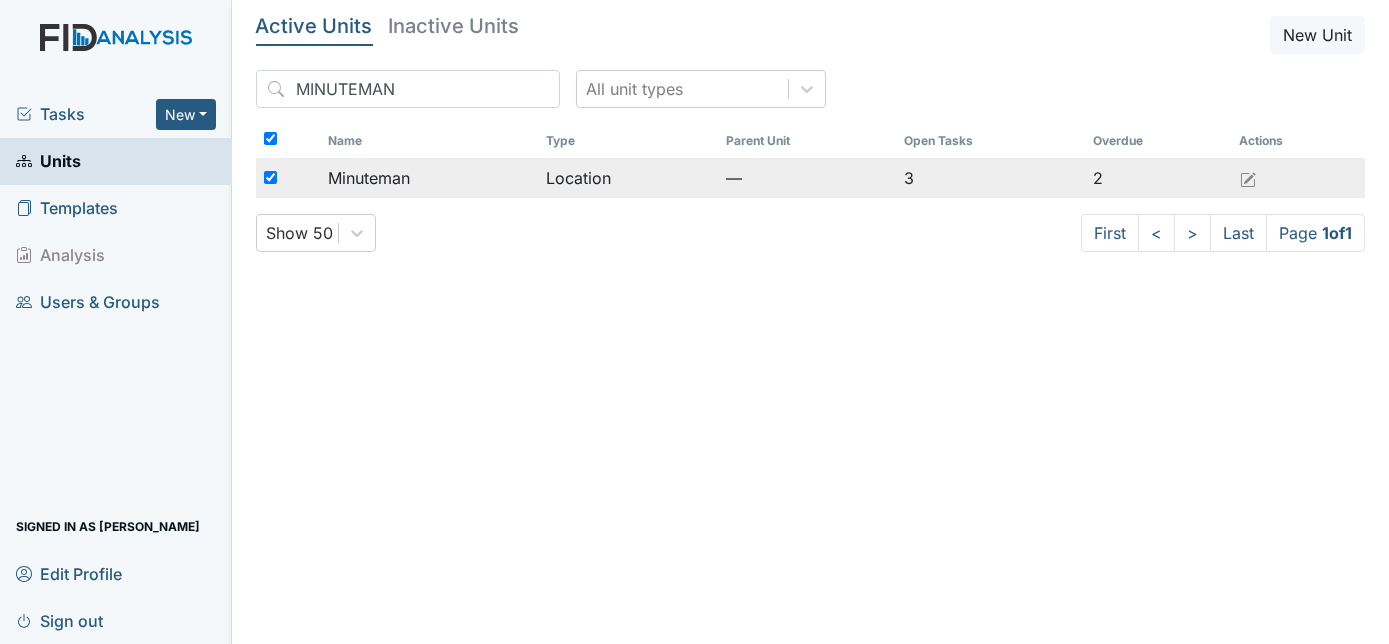 checkbox on "true" 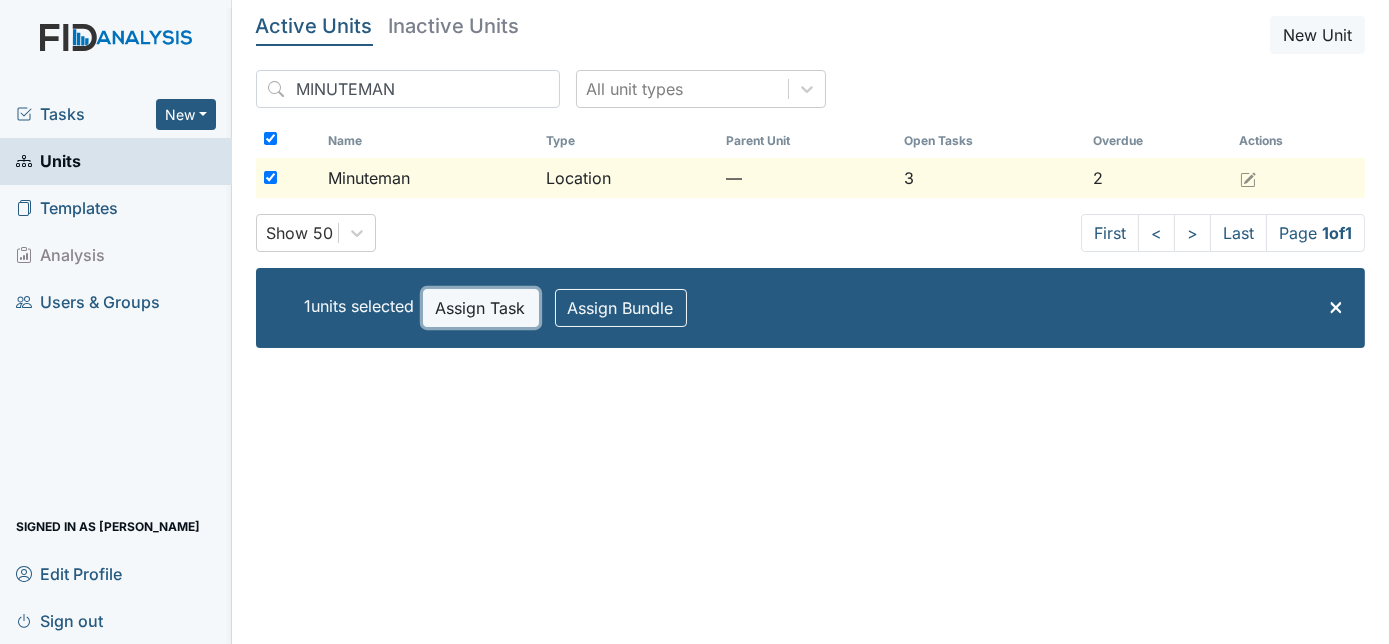 click on "Assign Task" at bounding box center [481, 308] 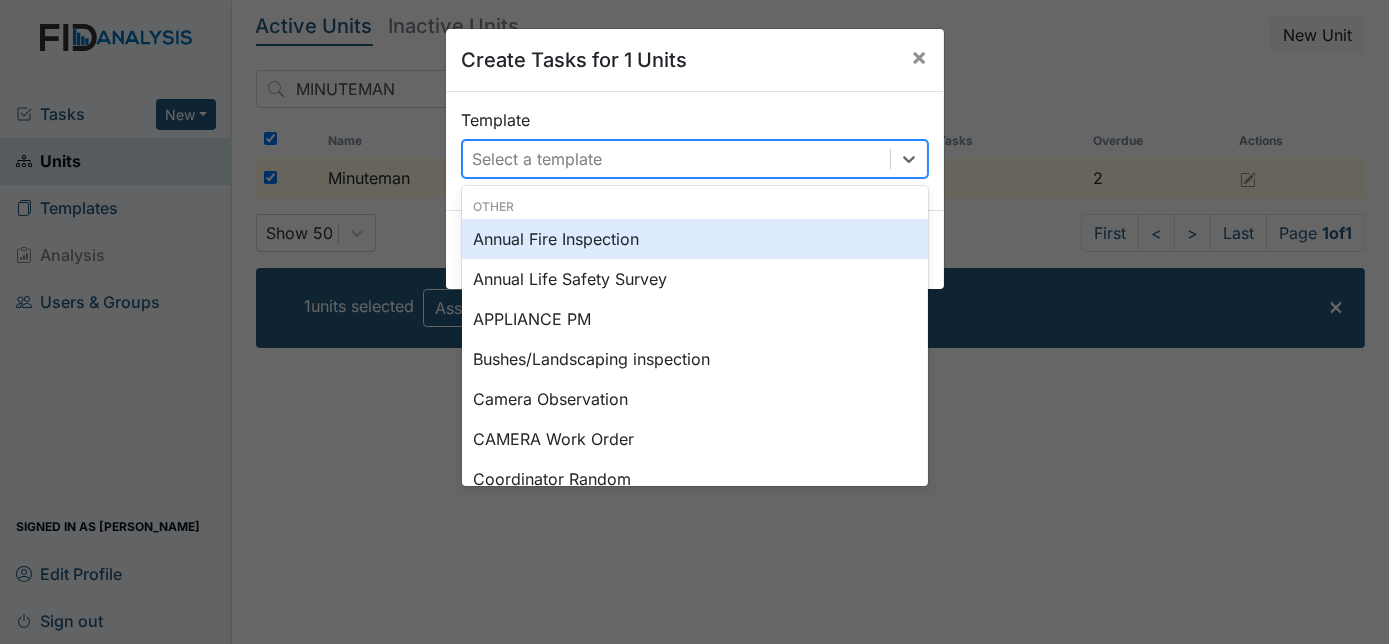 click on "Select a template" at bounding box center [538, 159] 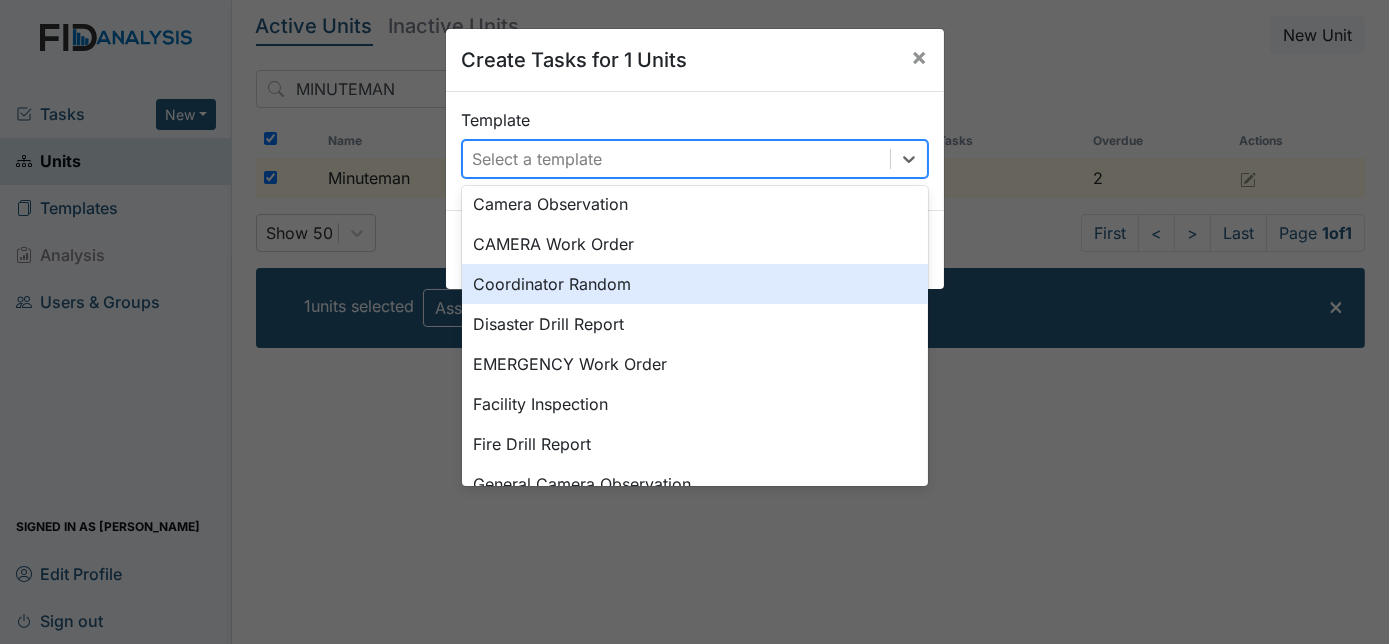 scroll, scrollTop: 218, scrollLeft: 0, axis: vertical 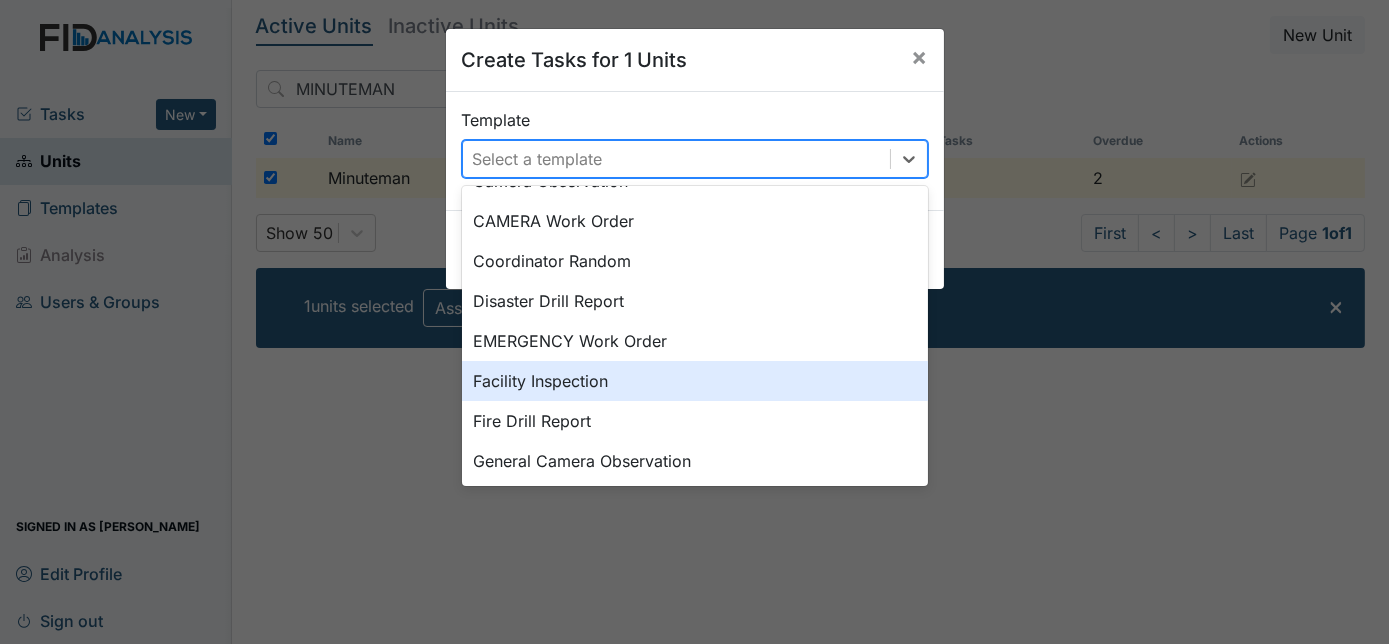 click on "Facility Inspection" at bounding box center [695, 381] 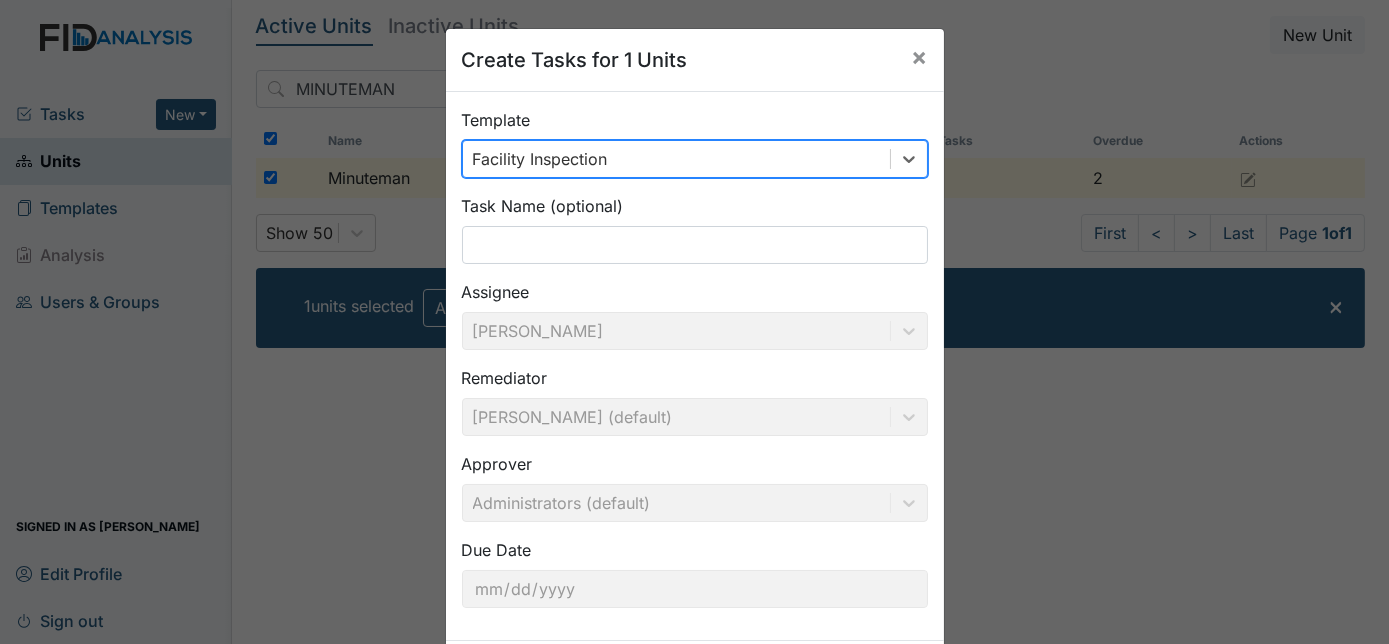 click on "Create Tasks for 1 Units   ×      Template   option Facility Inspection, selected.     0 results available. Select is focused ,type to refine list, press Down to open the menu,  Facility Inspection  Task Name (optional)  Assignee Charnita McCall Remediator Zach Smith (default) Approver Administrators (default) Due Date 2025-08-07 Create Tasks for  1  Units" at bounding box center (694, 322) 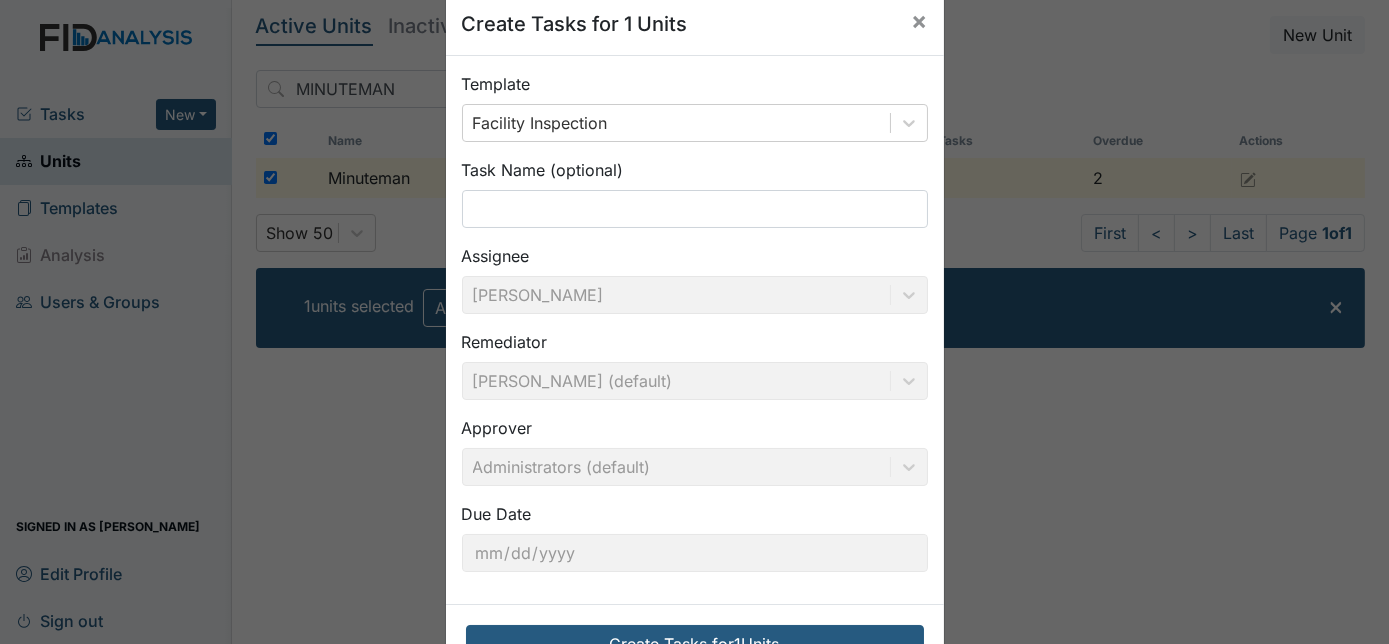 scroll, scrollTop: 102, scrollLeft: 0, axis: vertical 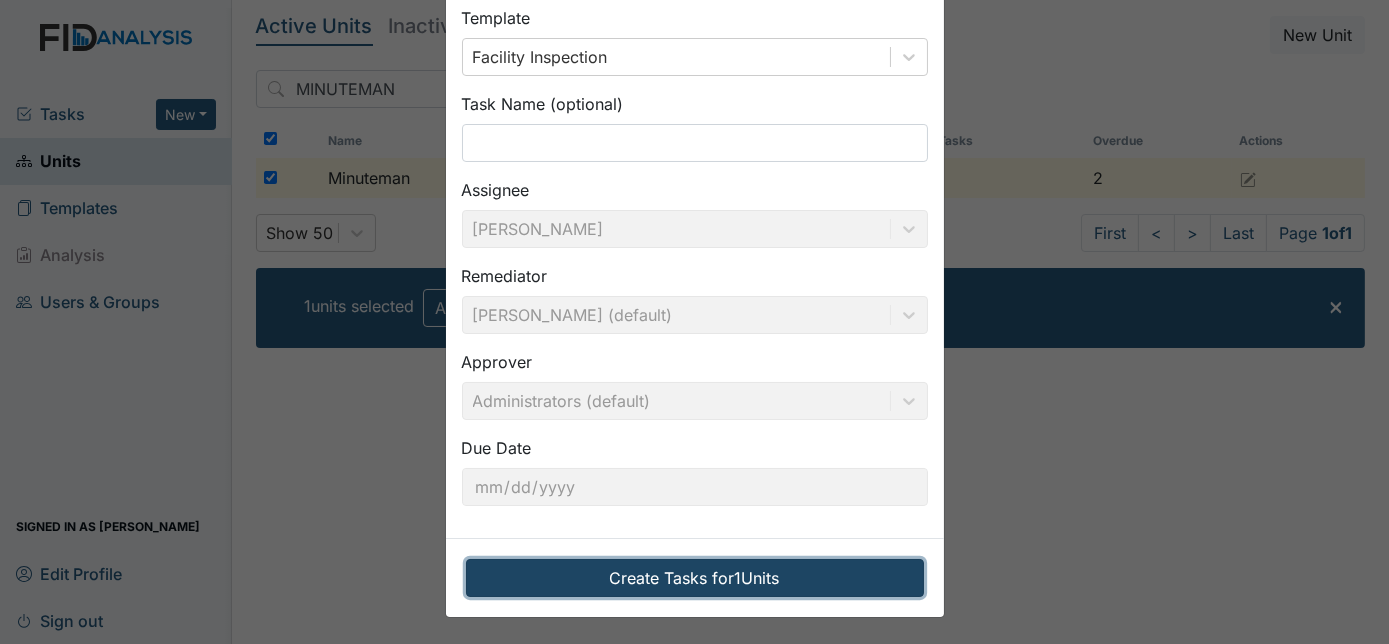 click on "Create Tasks for  1  Units" at bounding box center [695, 578] 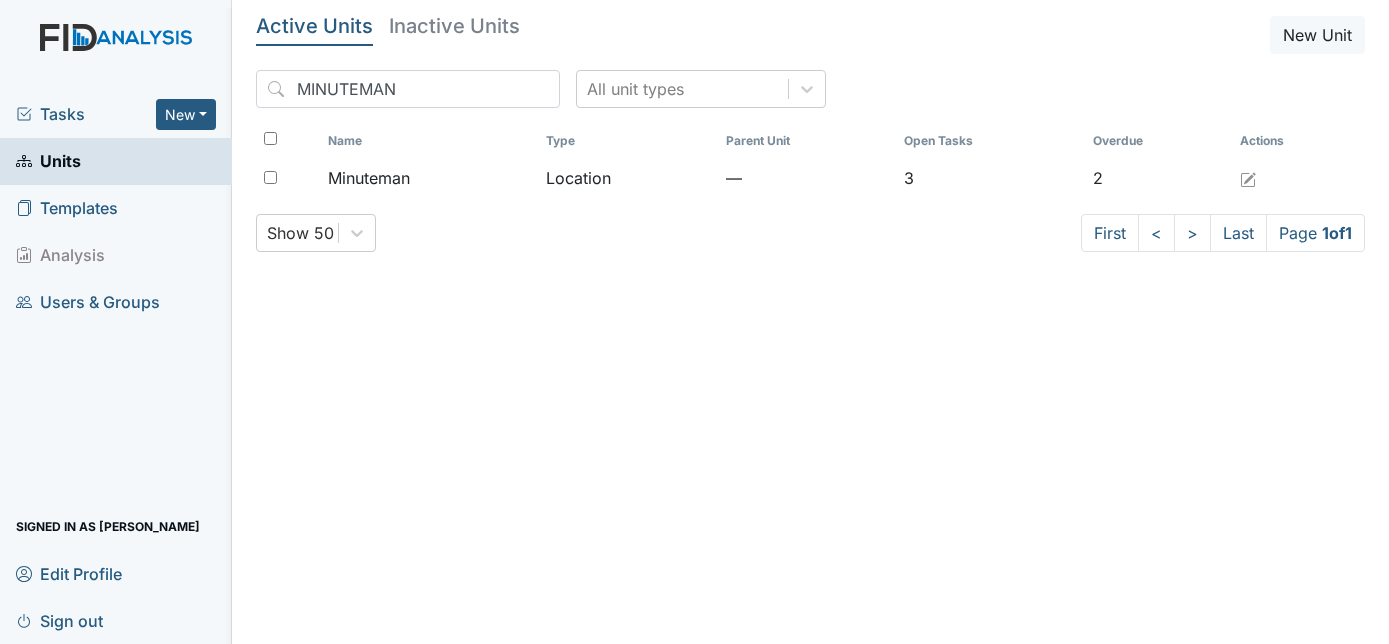 scroll, scrollTop: 0, scrollLeft: 0, axis: both 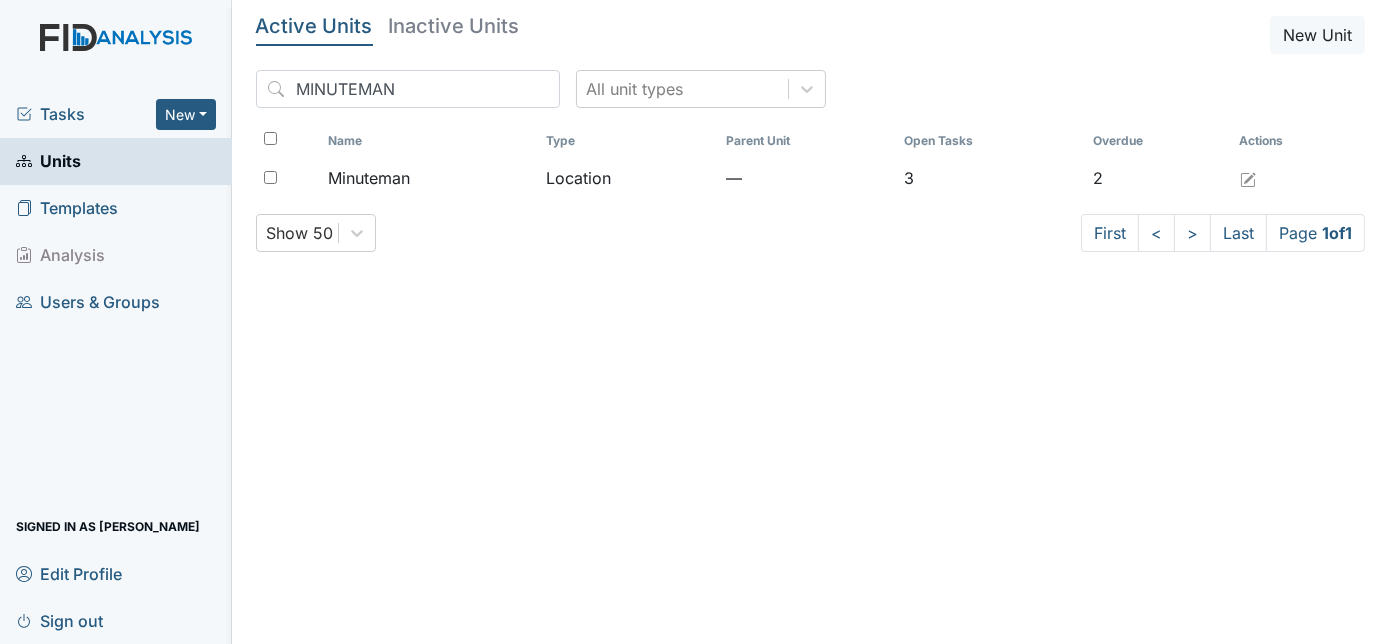 click on "Tasks" at bounding box center (86, 114) 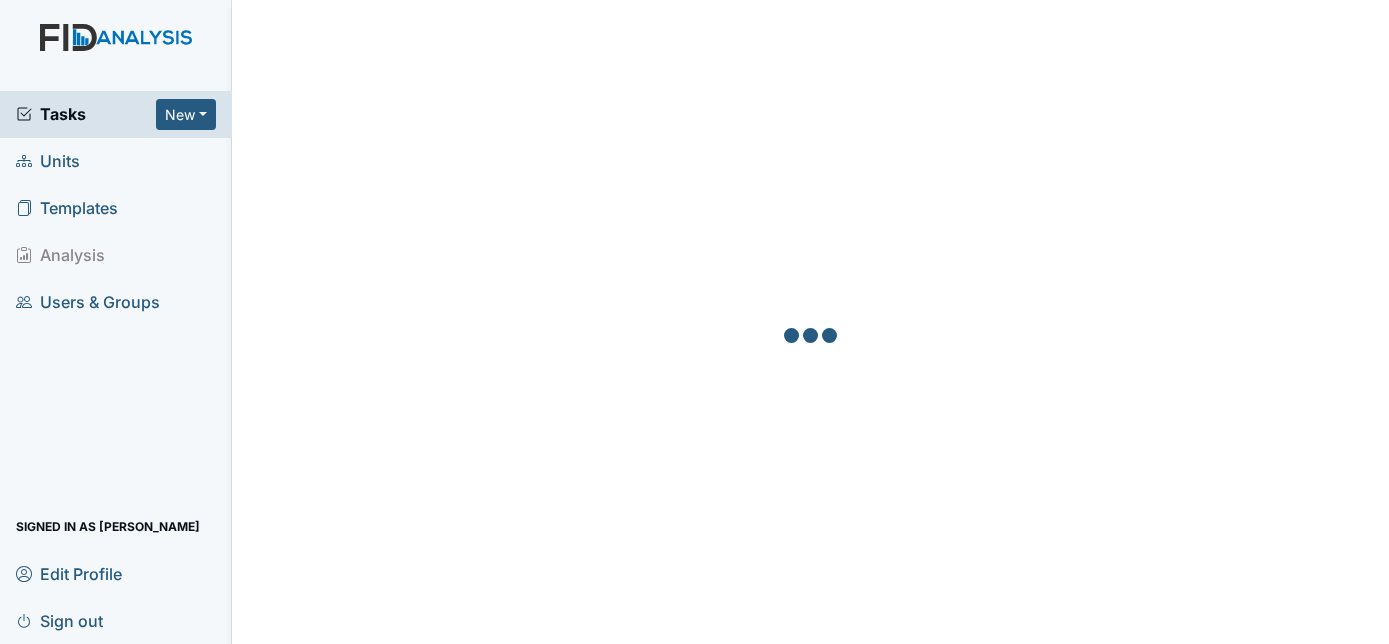 scroll, scrollTop: 0, scrollLeft: 0, axis: both 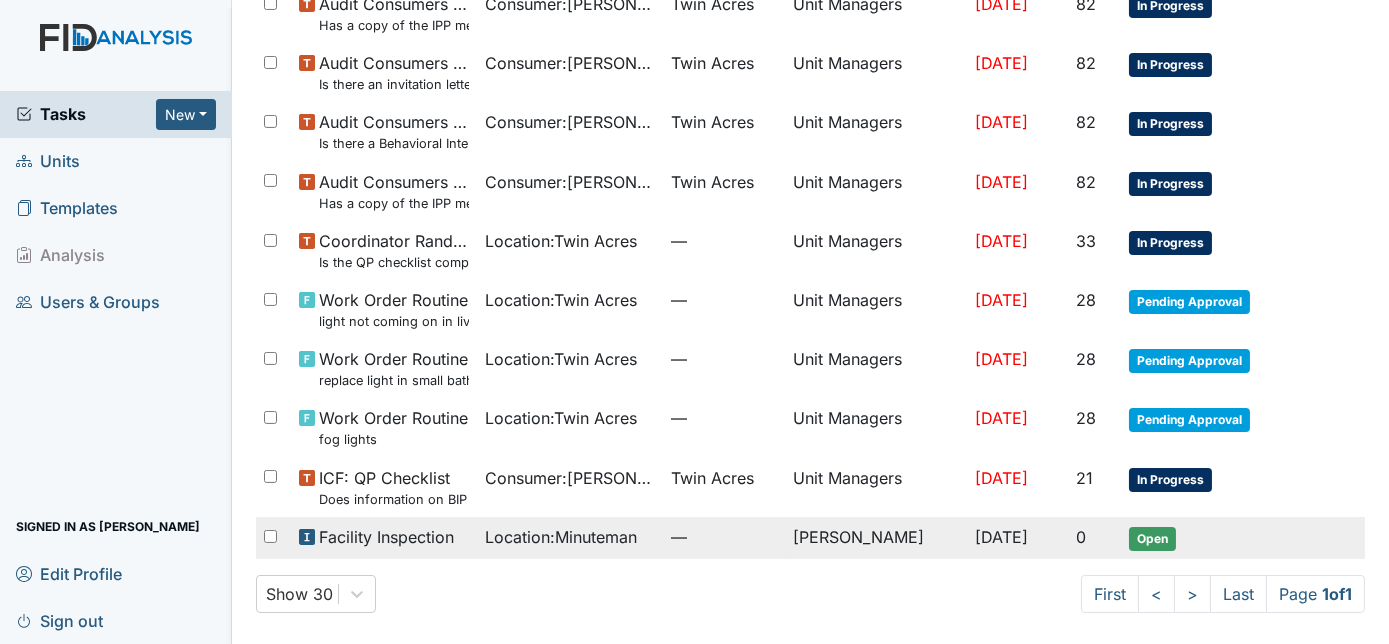 click on "[DATE]" at bounding box center [1001, 537] 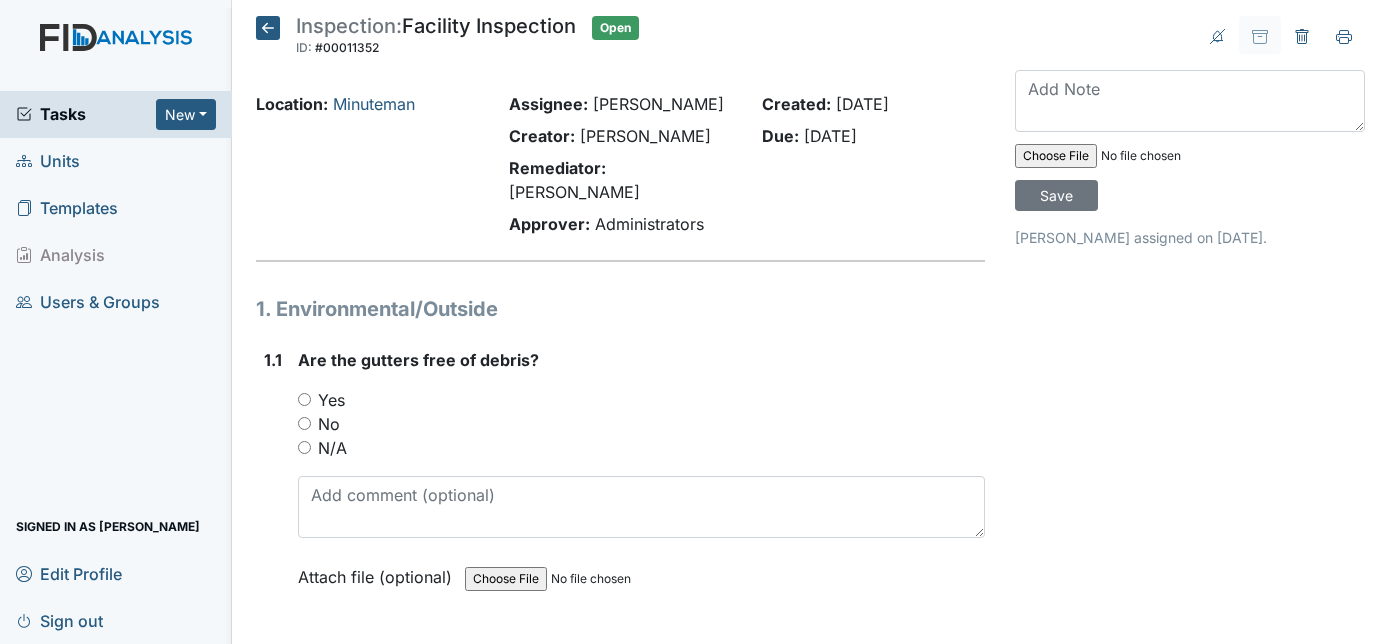 scroll, scrollTop: 0, scrollLeft: 0, axis: both 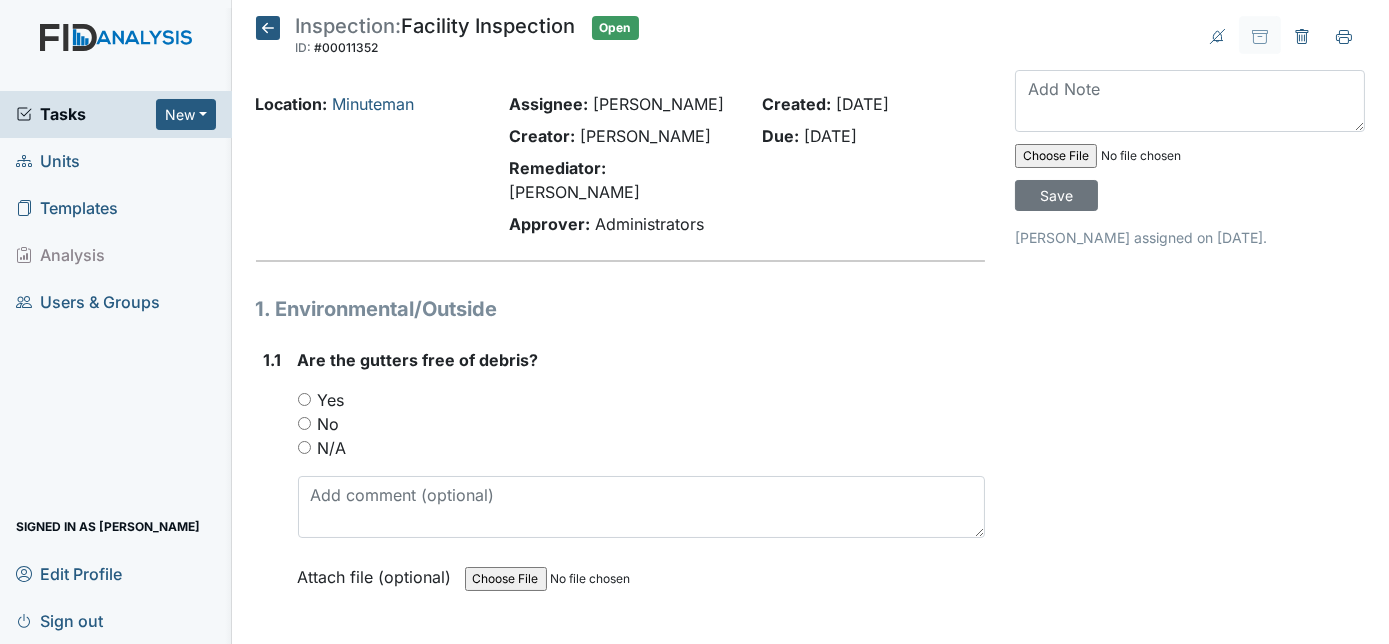 click on "Archive Task
×
Are you sure you want to archive this task? It will appear as incomplete on reports.
Archive
Delete Task
×
Are you sure you want to delete this task?
[GEOGRAPHIC_DATA]
Save
[PERSON_NAME] assigned on [DATE]." at bounding box center [1190, 5534] 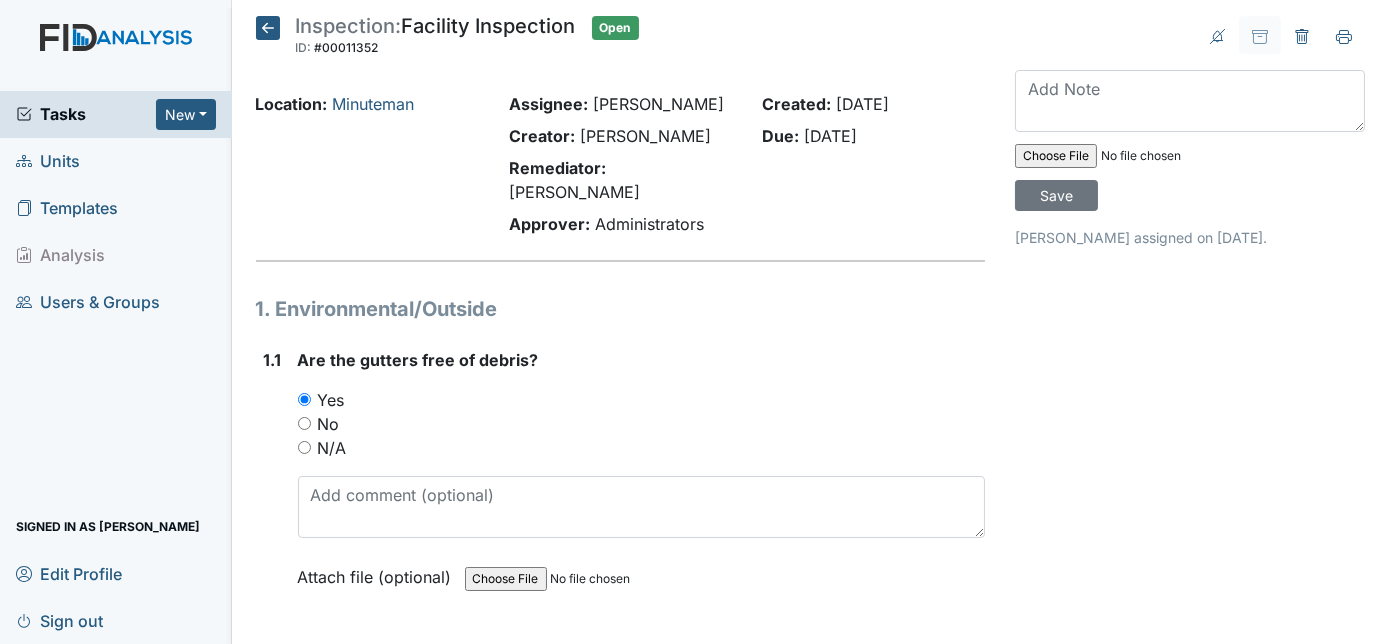 click on "1.1" at bounding box center [273, 483] 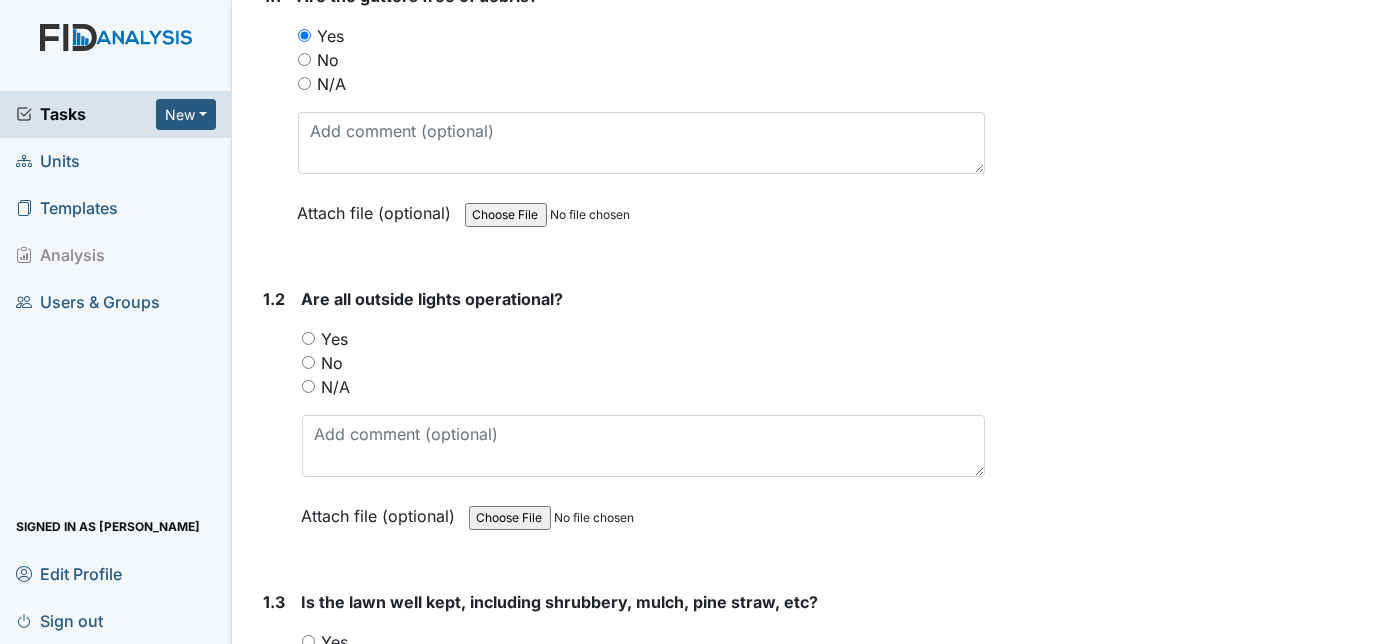 scroll, scrollTop: 436, scrollLeft: 0, axis: vertical 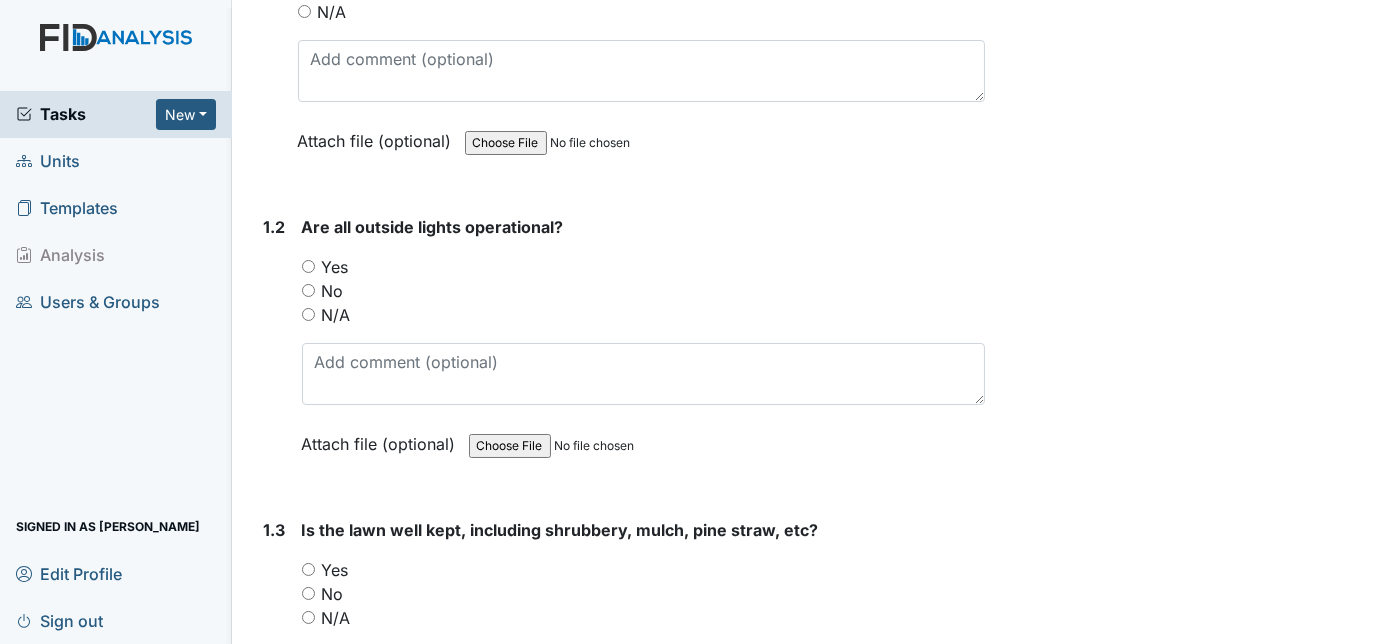 click on "Yes" at bounding box center (308, 266) 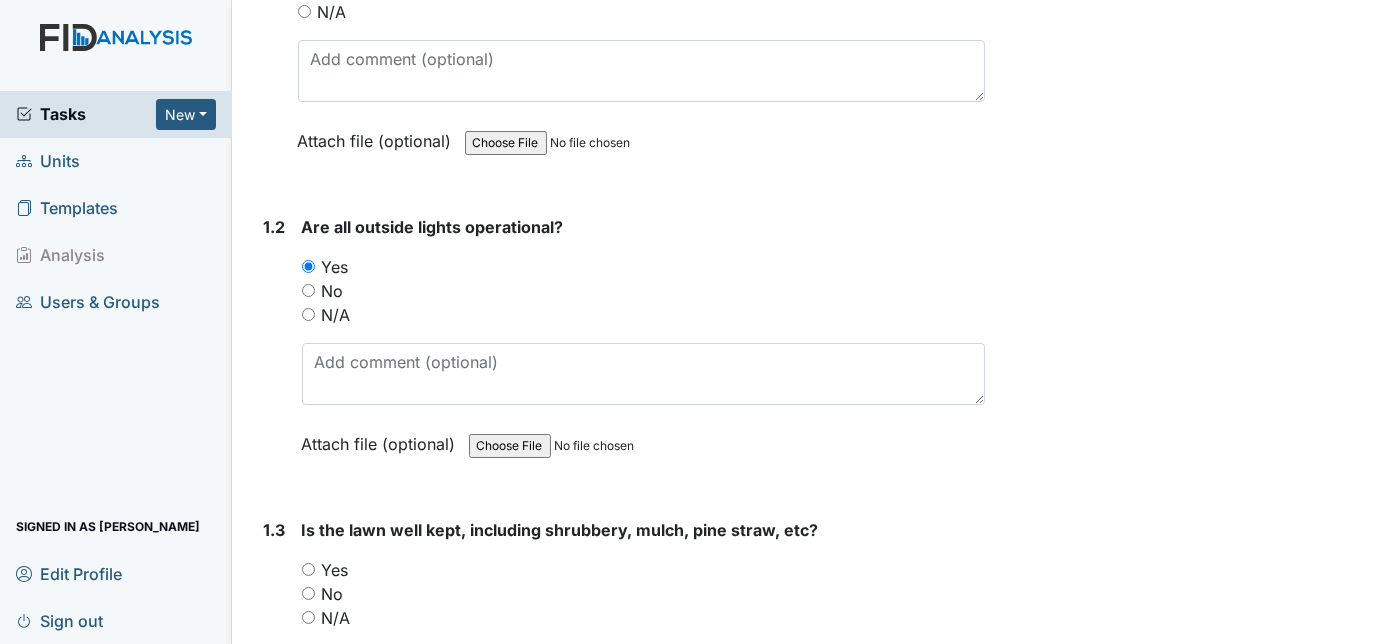 click on "1.2
Are all outside lights operational?
You must select one of the below options.
Yes
No
N/A
Attach file (optional)
You can upload .pdf, .txt, .jpg, .jpeg, .png, .csv, .xls, or .doc files under 100MB." at bounding box center [621, 350] 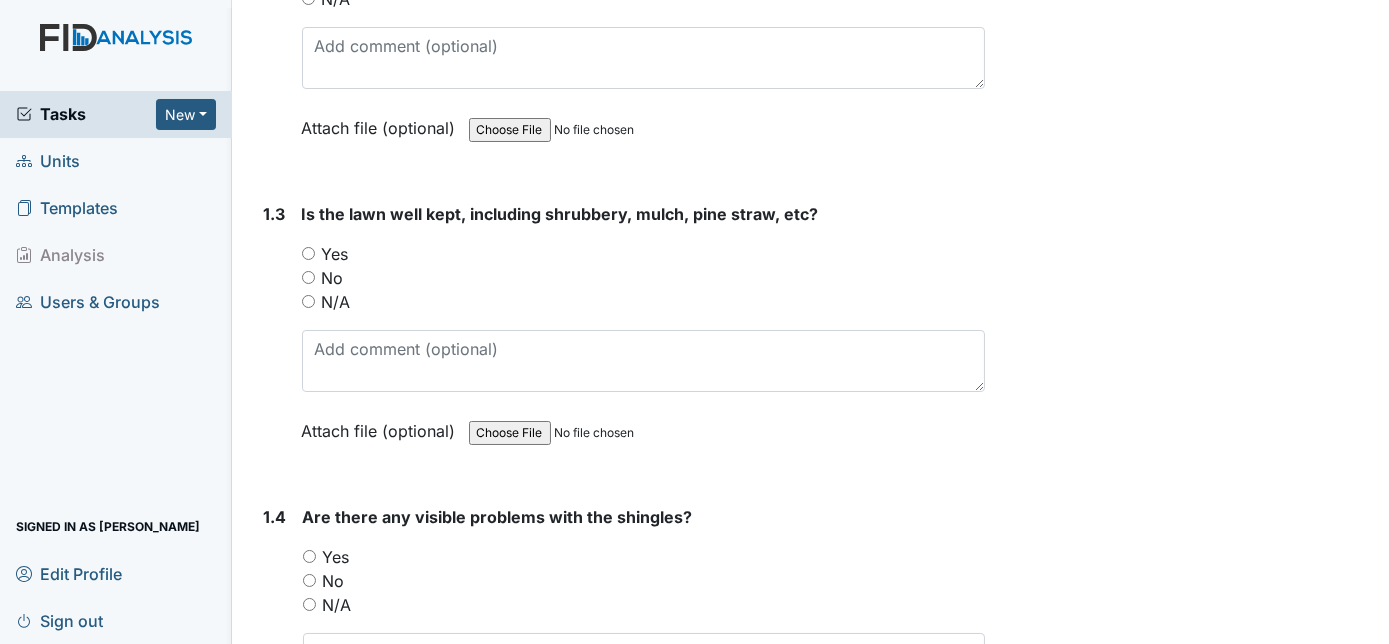 scroll, scrollTop: 800, scrollLeft: 0, axis: vertical 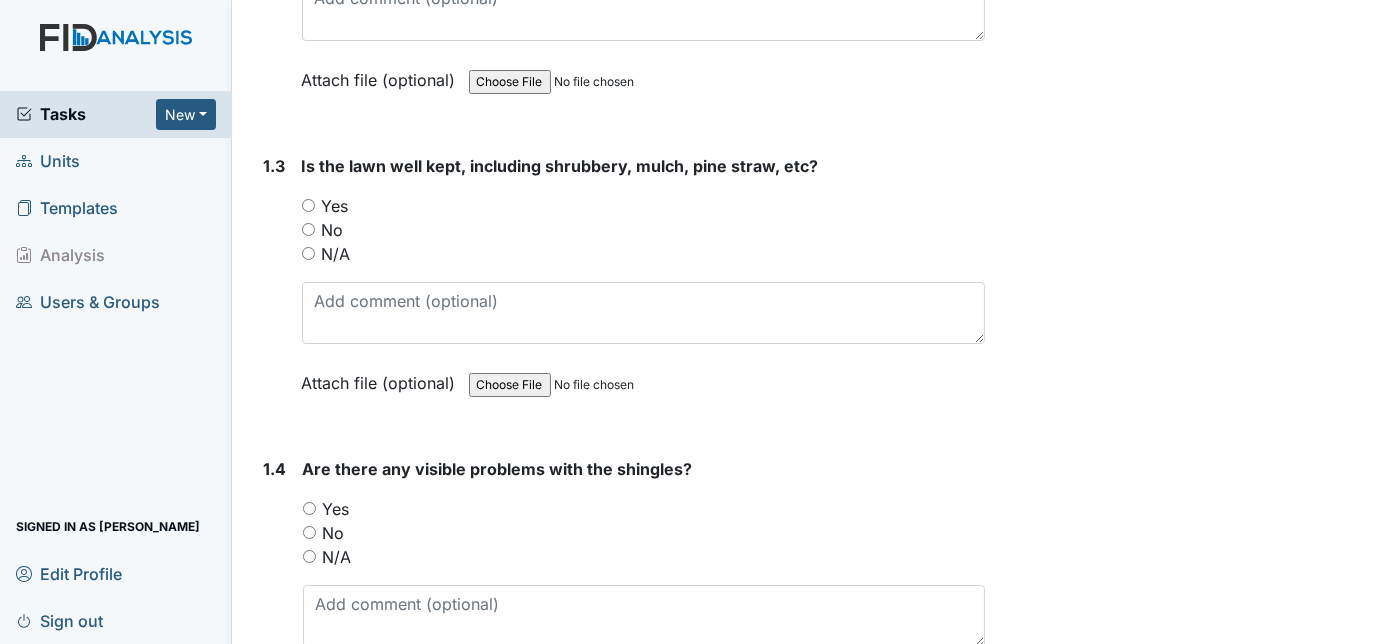 click on "Yes" at bounding box center (644, 206) 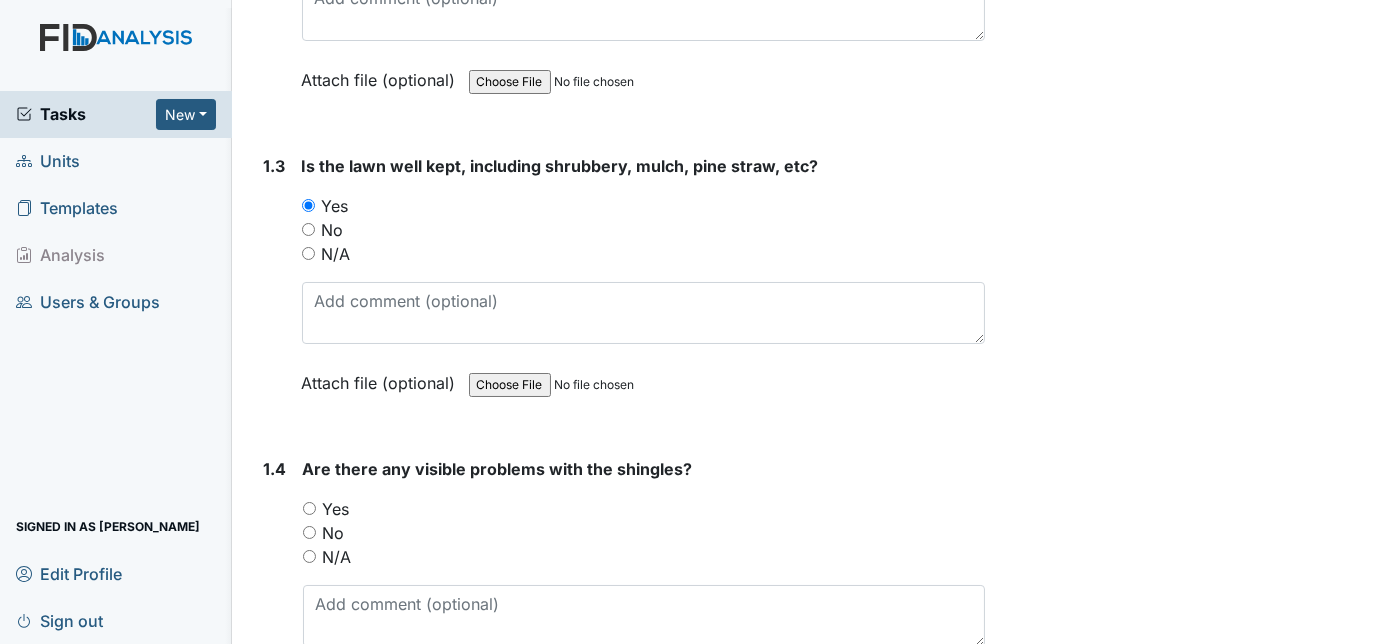 click on "1.3" at bounding box center [275, 289] 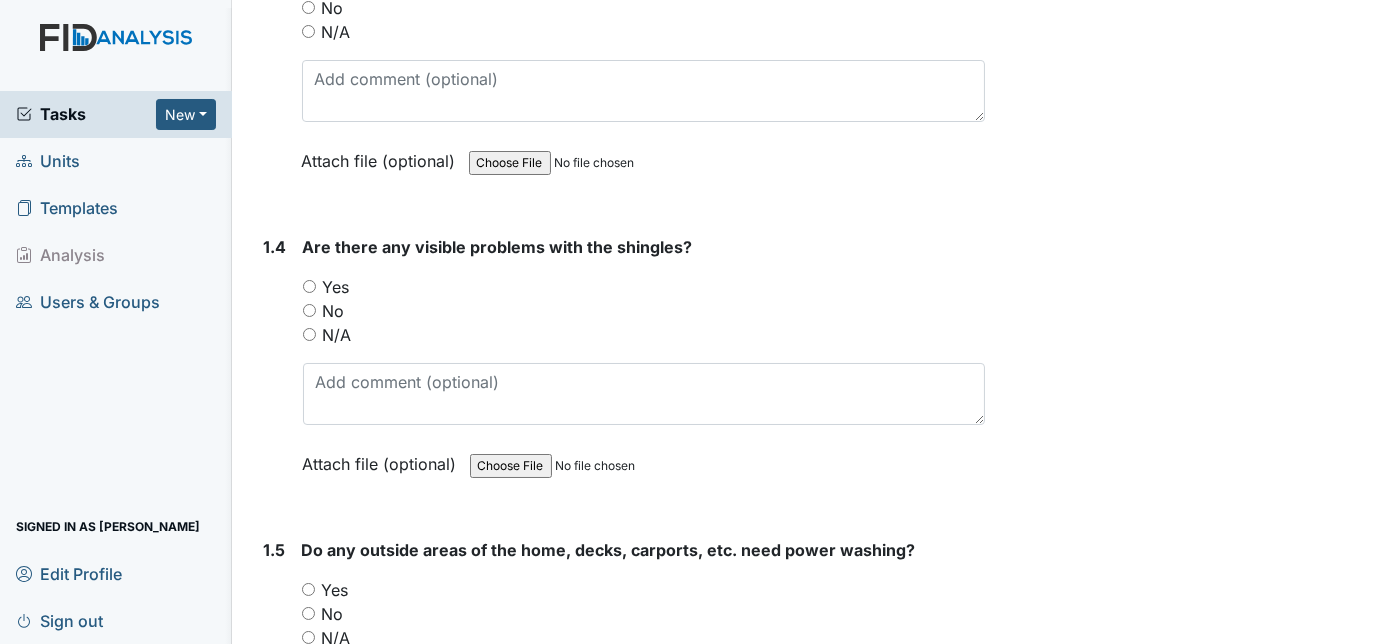 scroll, scrollTop: 1054, scrollLeft: 0, axis: vertical 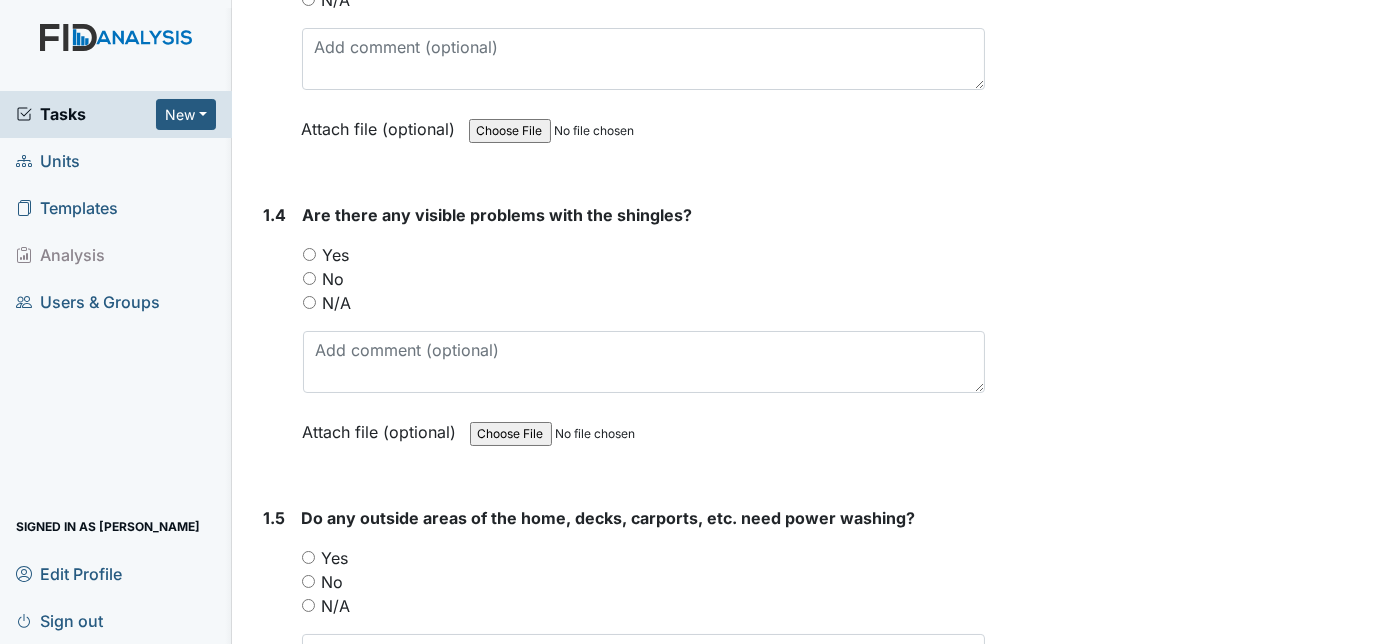 click on "No" at bounding box center (309, 278) 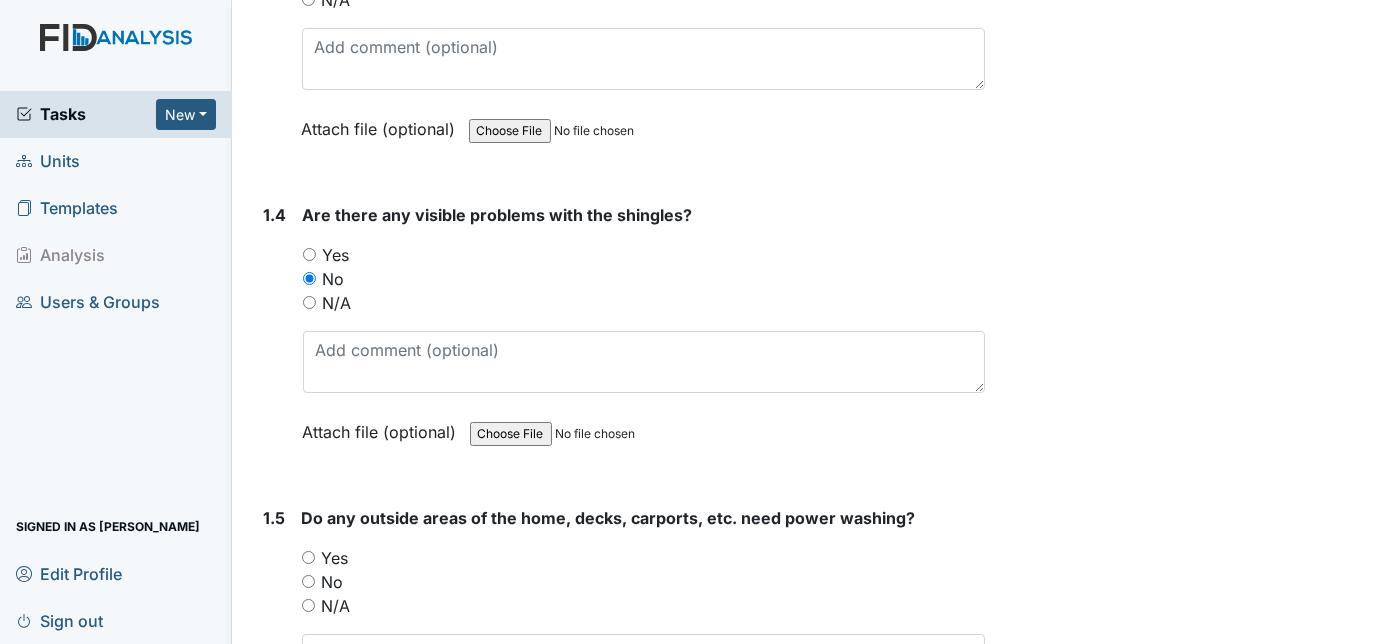 click on "1.4" at bounding box center (275, 338) 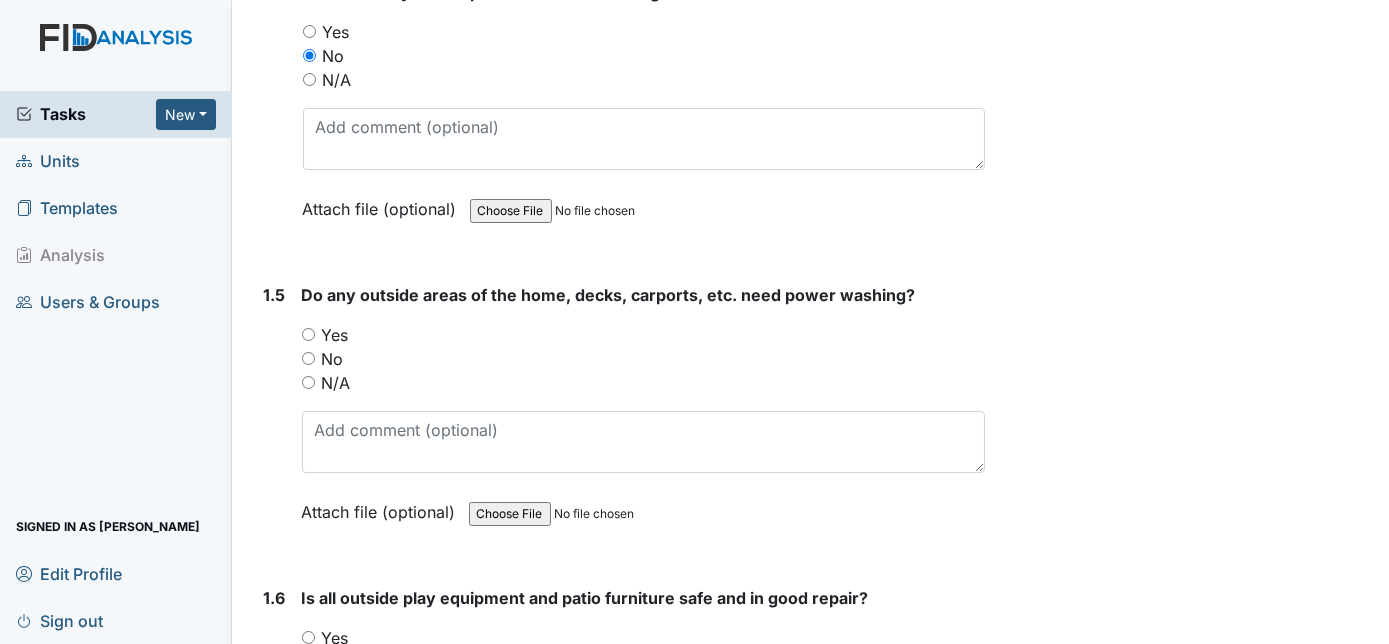 scroll, scrollTop: 1345, scrollLeft: 0, axis: vertical 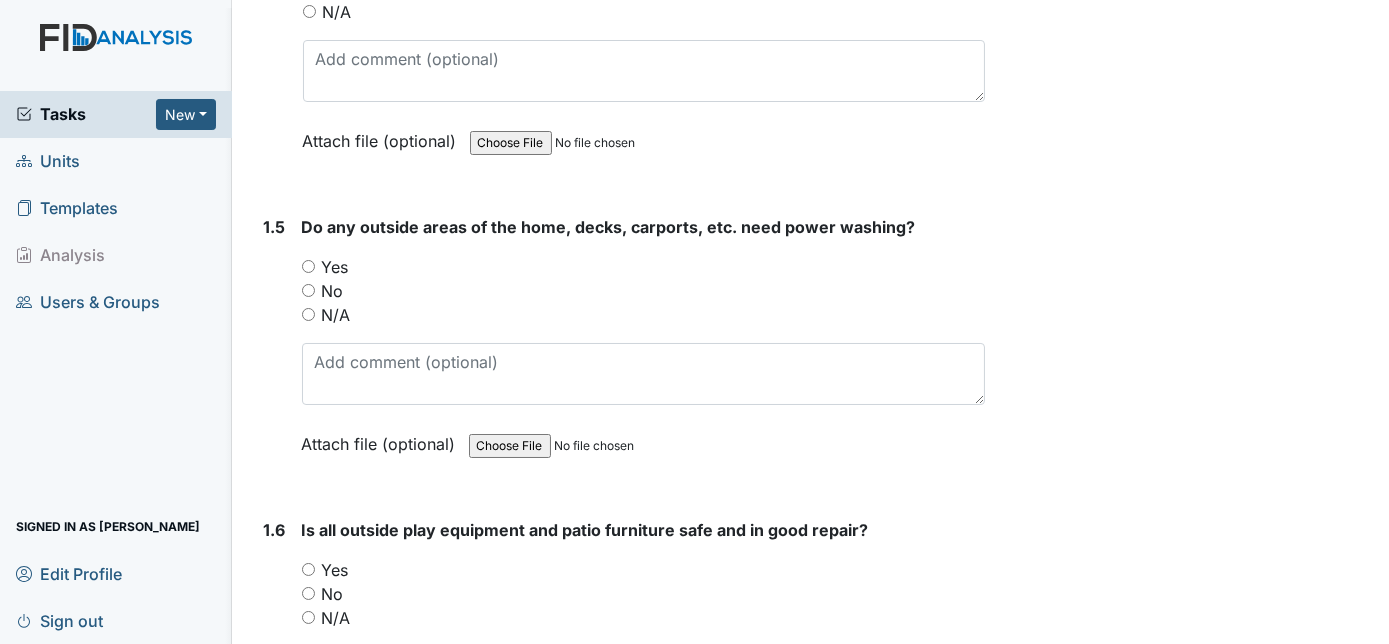click on "No" at bounding box center (308, 290) 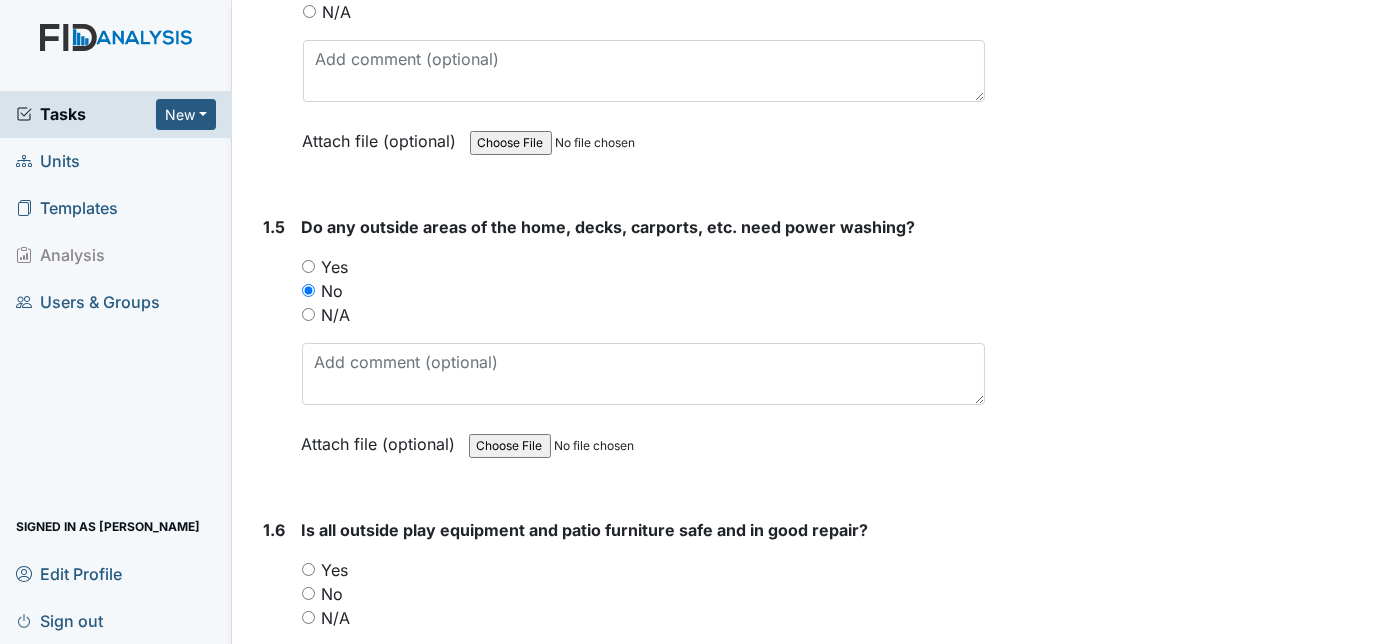 click on "1.5" at bounding box center [275, 350] 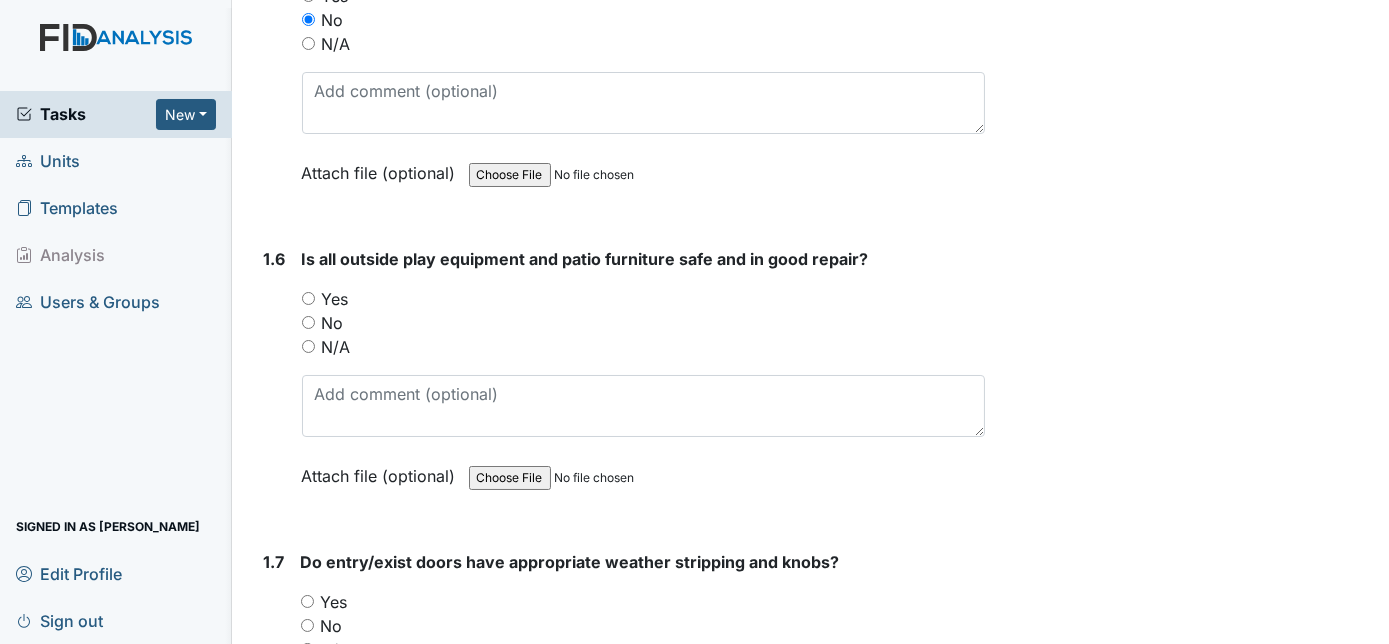 scroll, scrollTop: 1709, scrollLeft: 0, axis: vertical 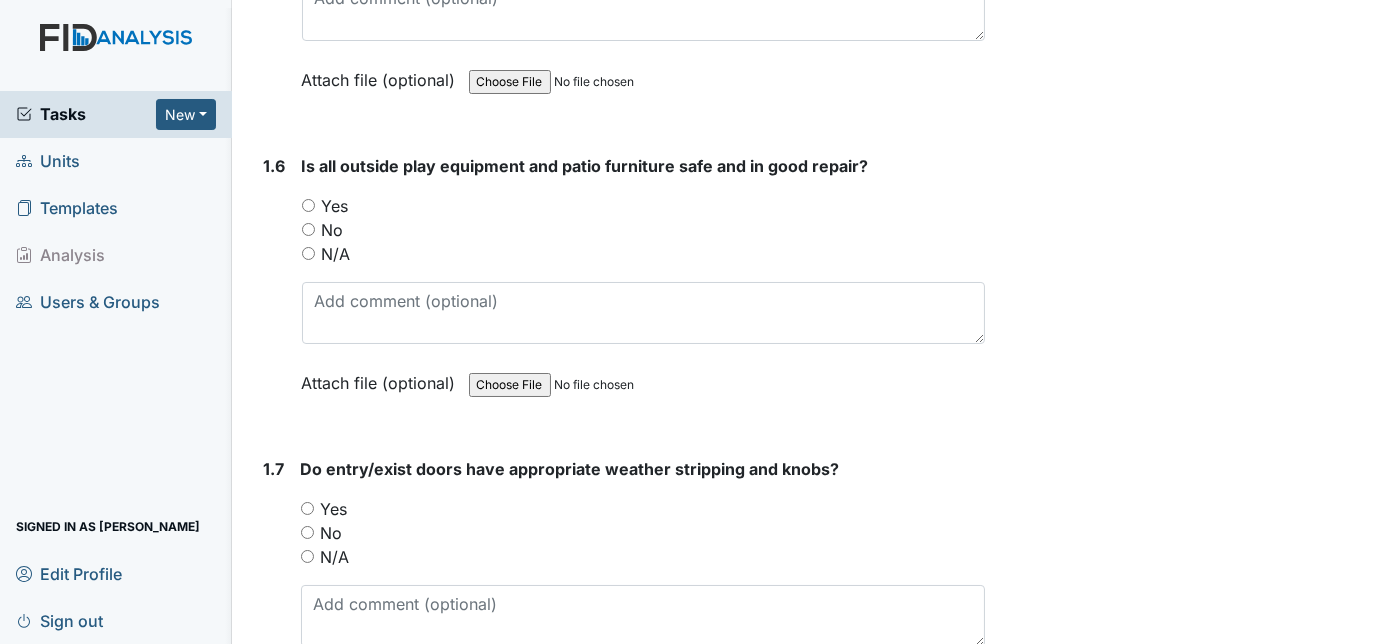 click on "Yes" at bounding box center [308, 205] 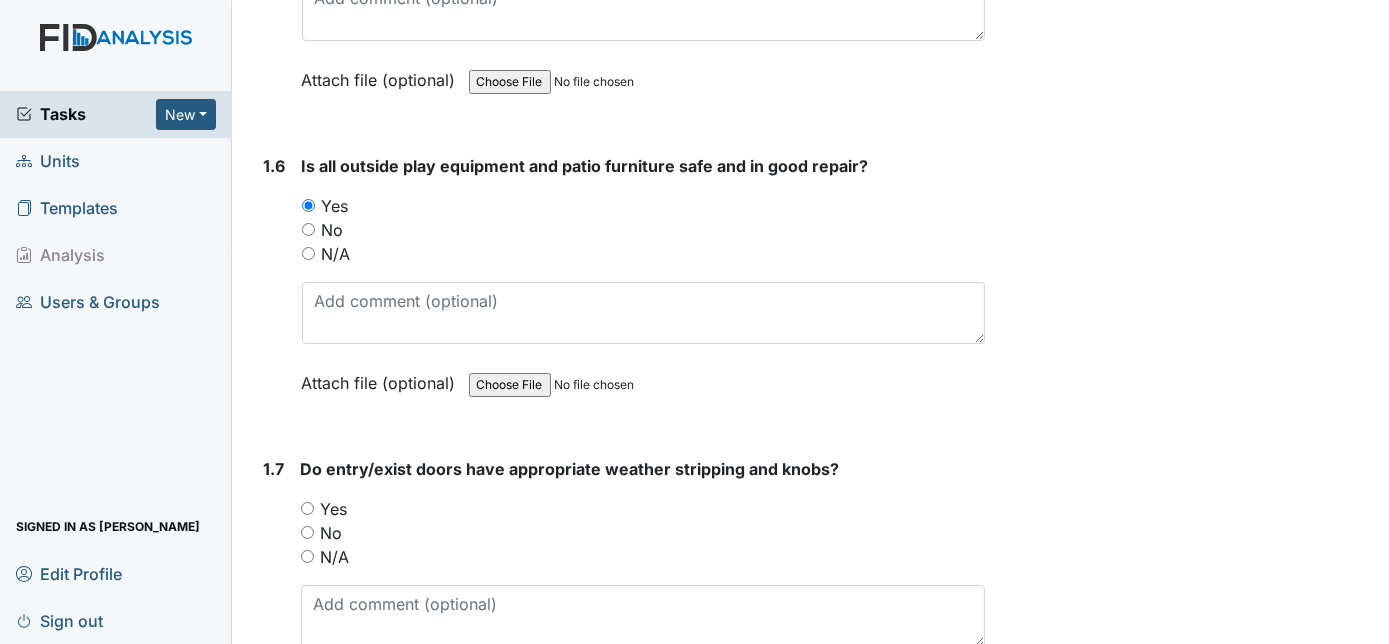 click on "1.6" at bounding box center [275, 289] 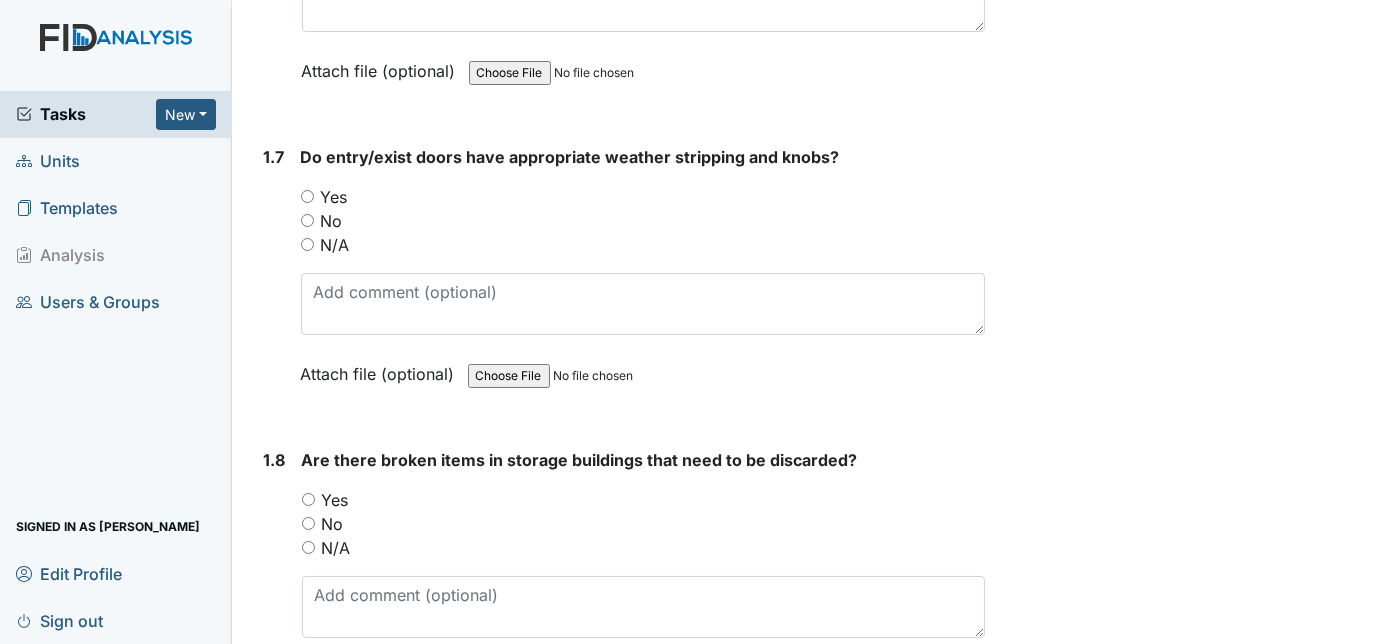 scroll, scrollTop: 2036, scrollLeft: 0, axis: vertical 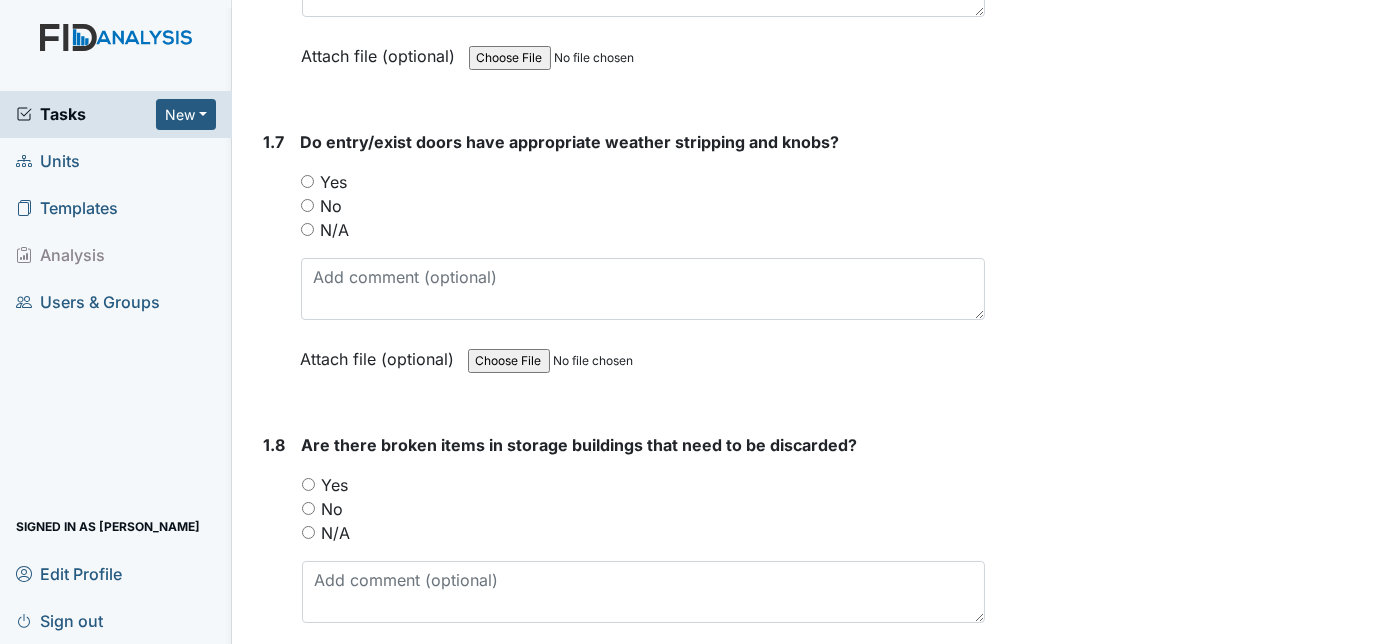 click on "Yes" at bounding box center [307, 181] 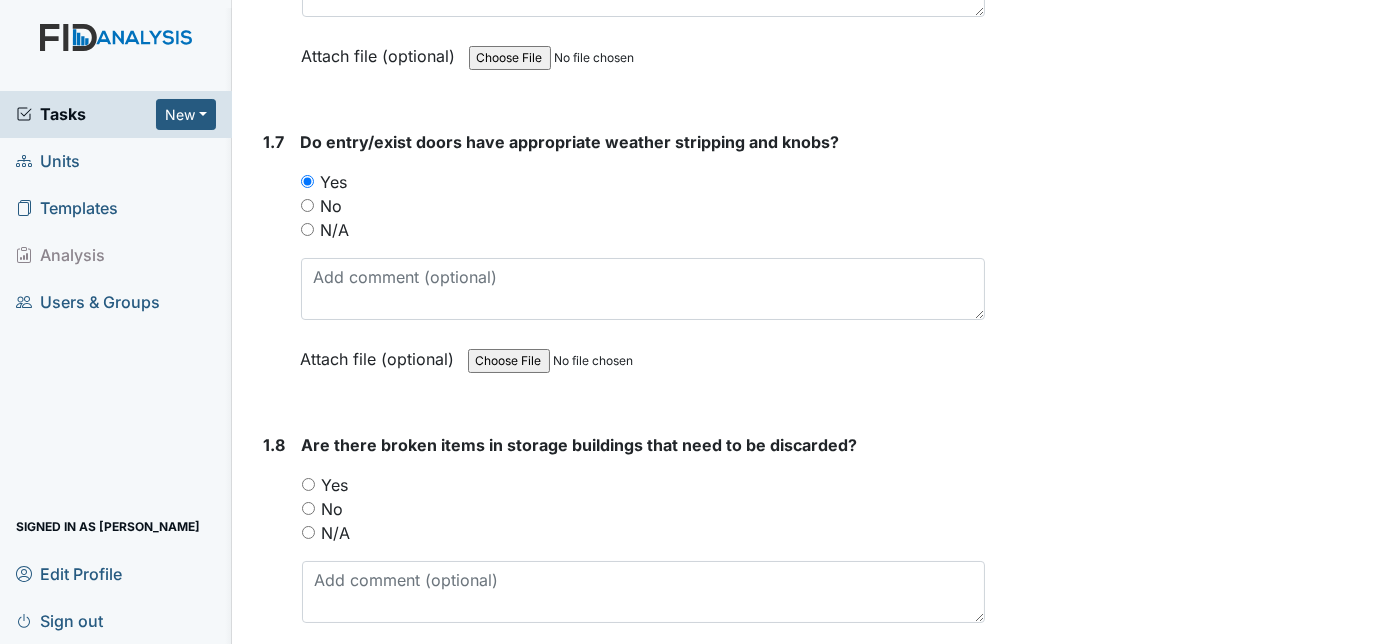 click on "1.7
Do entry/exist doors have appropriate weather stripping and knobs?
You must select one of the below options.
Yes
No
N/A
Attach file (optional)
You can upload .pdf, .txt, .jpg, .jpeg, .png, .csv, .xls, or .doc files under 100MB." at bounding box center [621, 265] 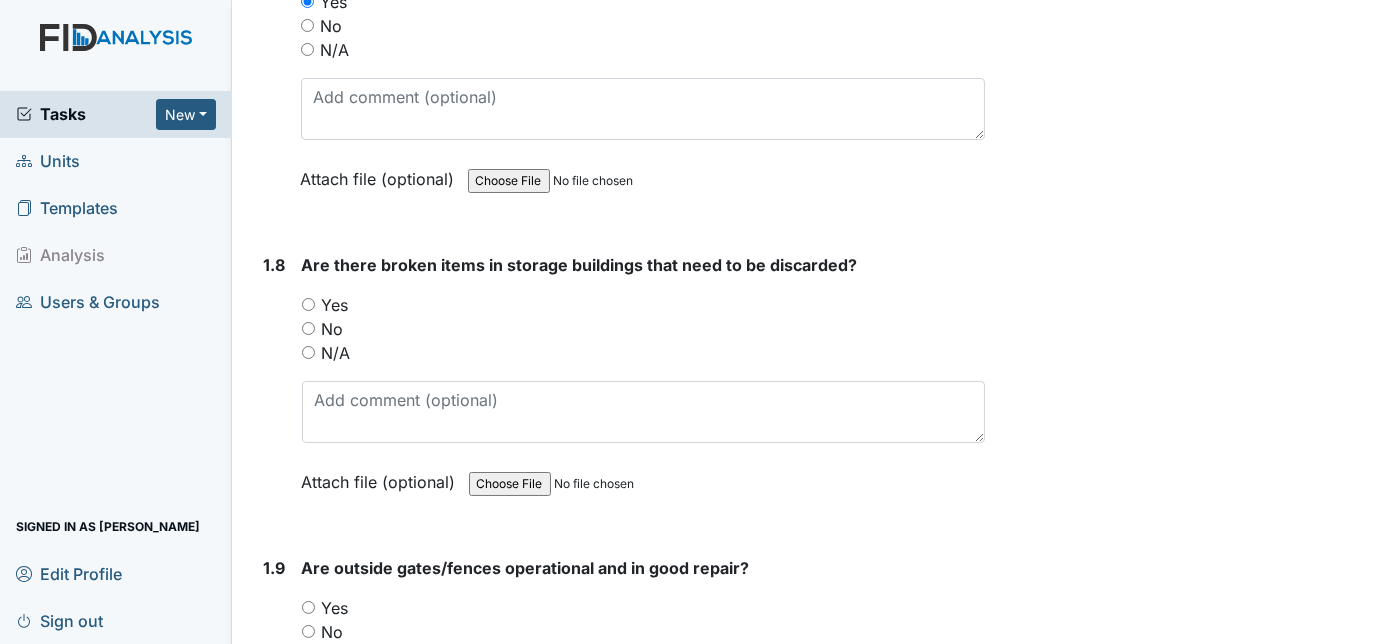 scroll, scrollTop: 2218, scrollLeft: 0, axis: vertical 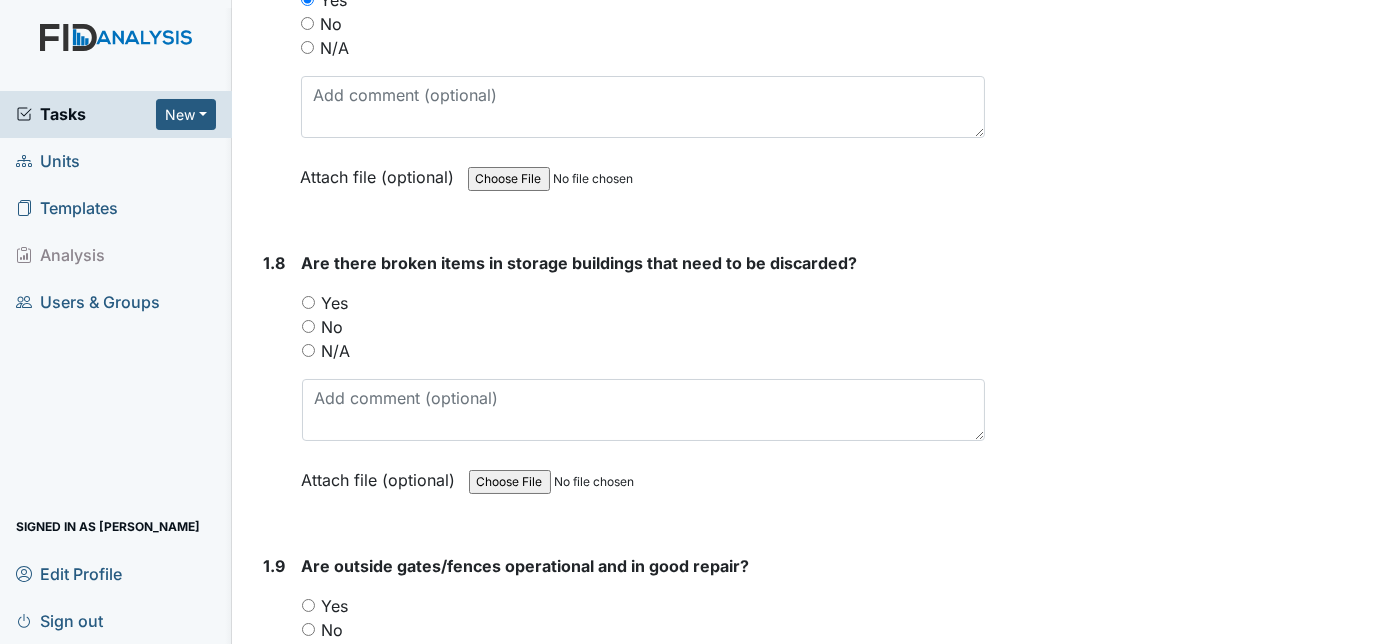 click on "No" at bounding box center (308, 326) 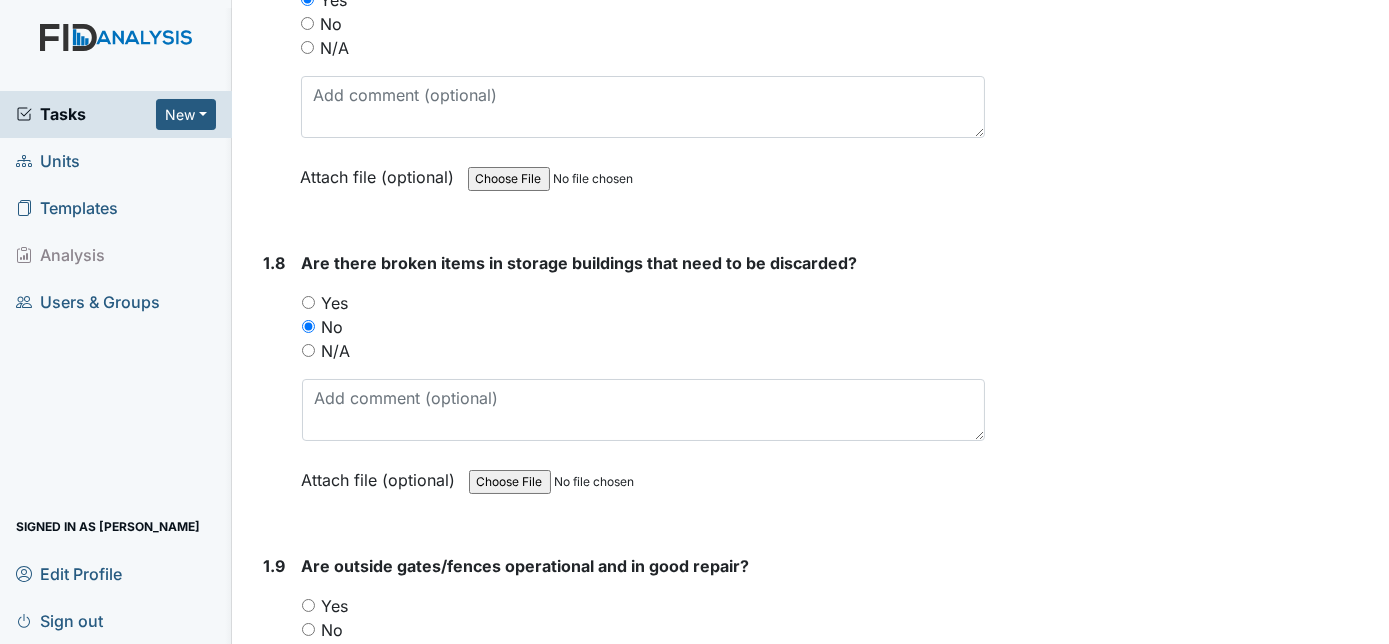 click on "1.8" at bounding box center (275, 386) 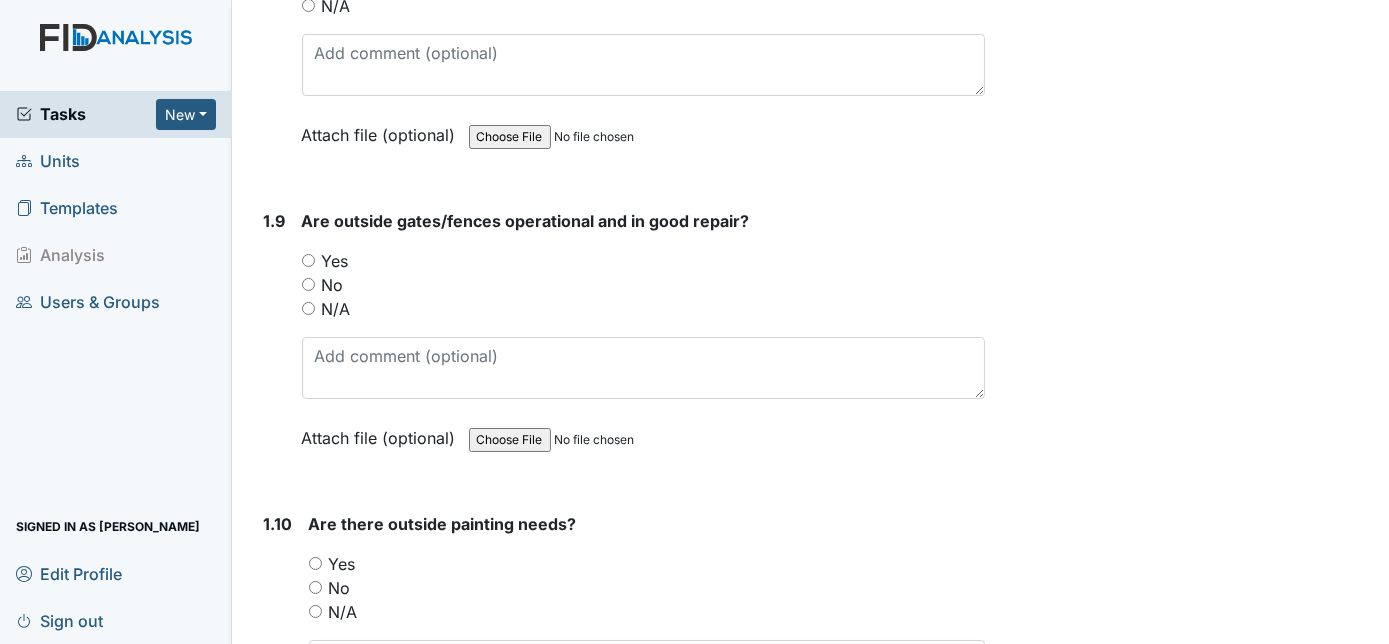 scroll, scrollTop: 2581, scrollLeft: 0, axis: vertical 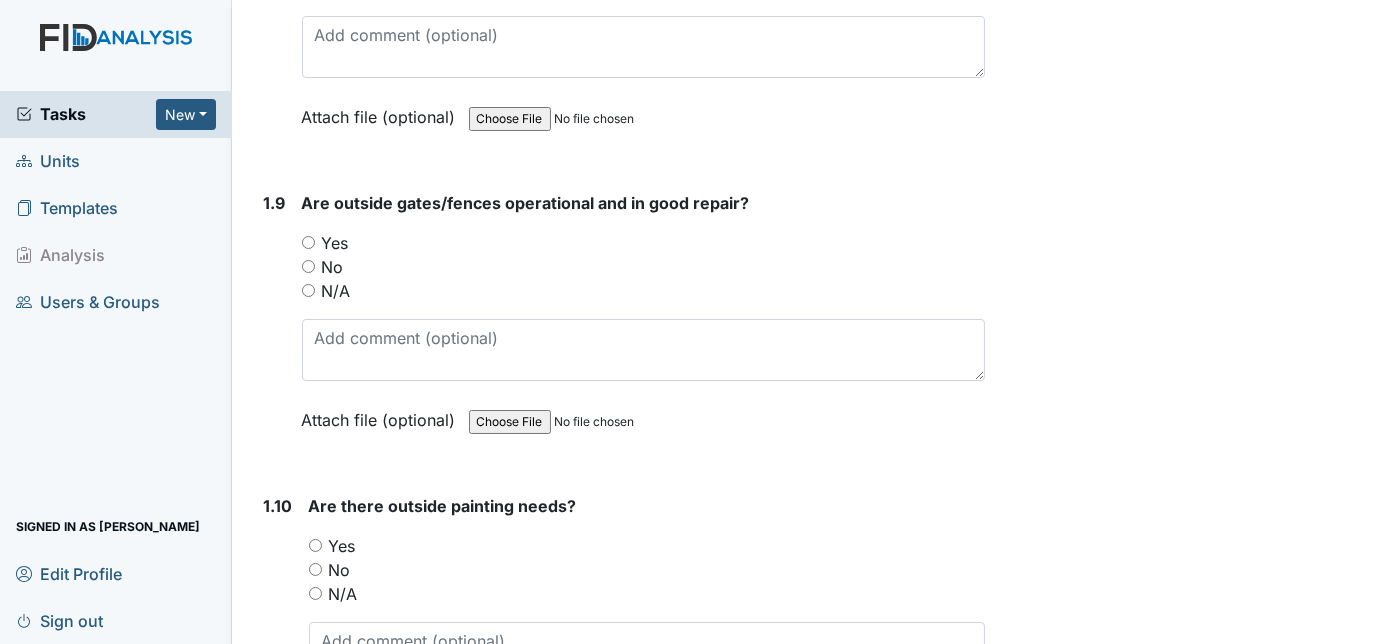 click on "Yes" at bounding box center [308, 242] 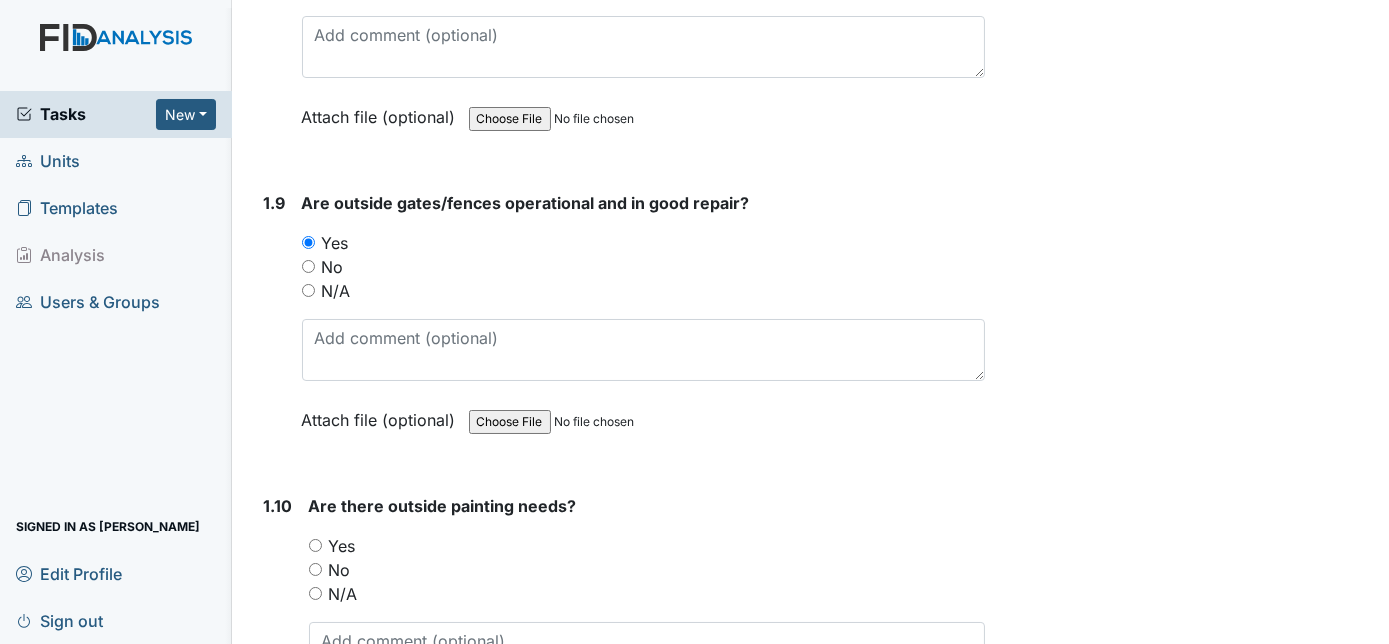 click on "1.9" at bounding box center [275, 326] 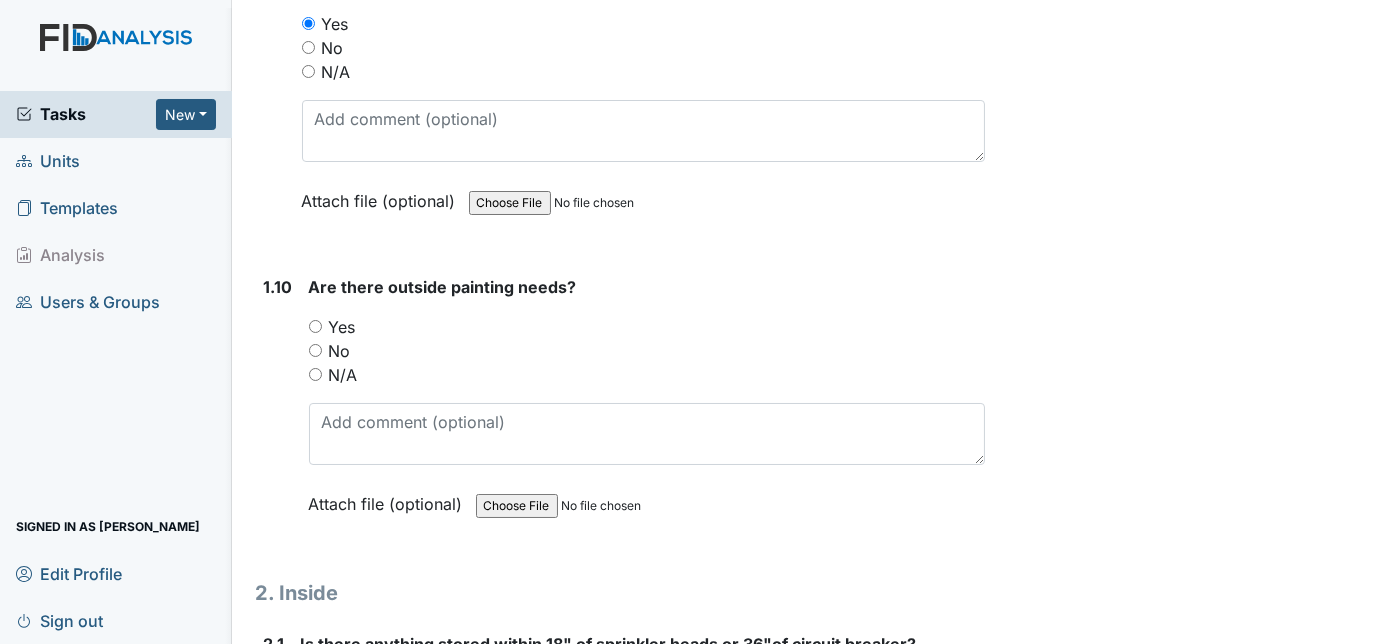 scroll, scrollTop: 2836, scrollLeft: 0, axis: vertical 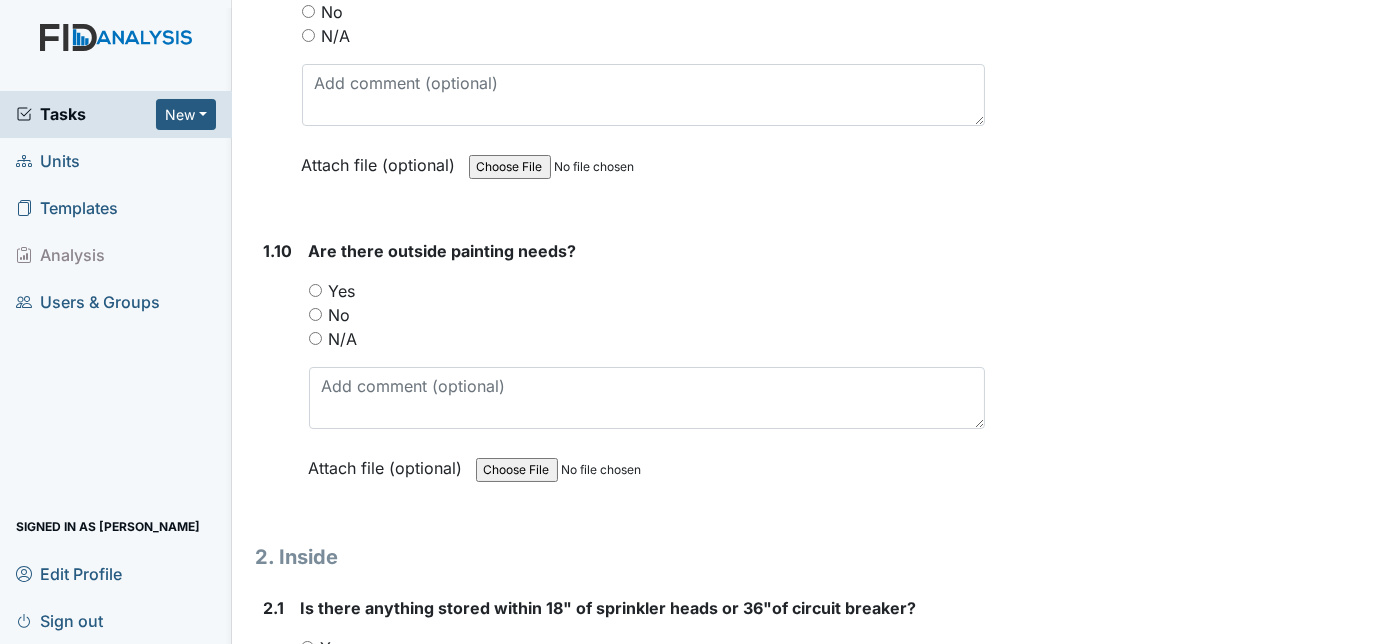 click on "No" at bounding box center [315, 314] 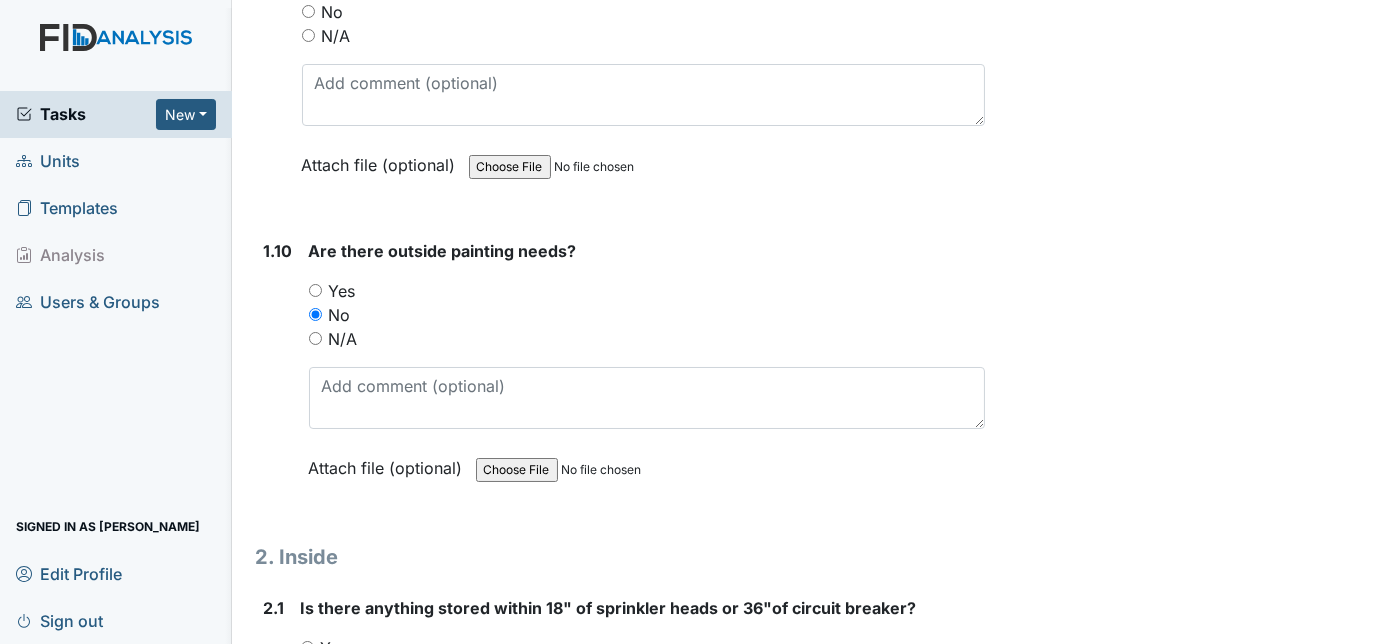 click on "1.10" at bounding box center [278, 374] 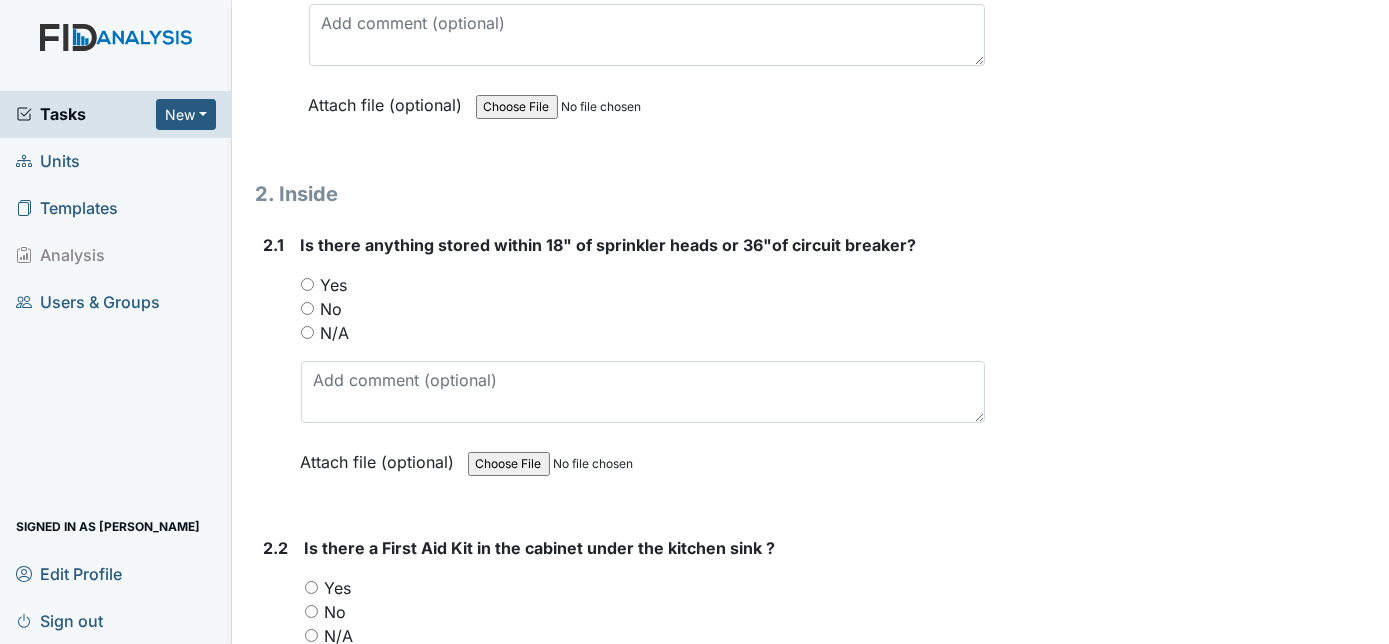scroll, scrollTop: 3236, scrollLeft: 0, axis: vertical 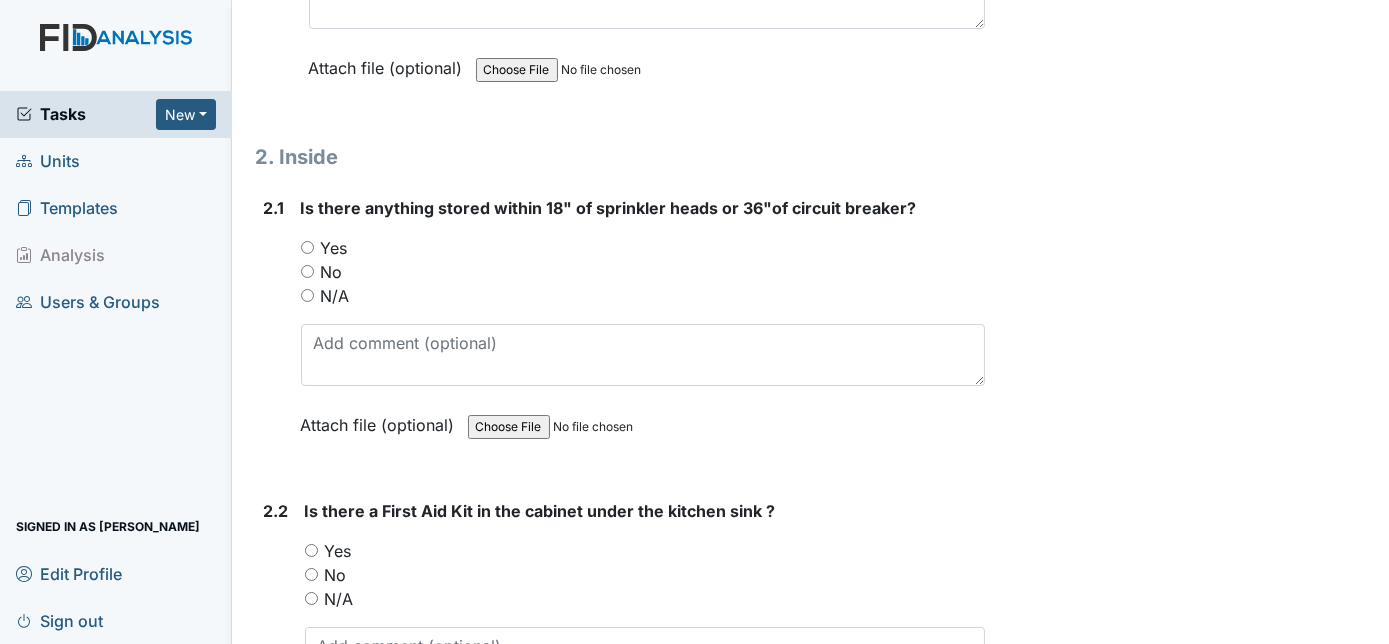 click on "No" at bounding box center [307, 271] 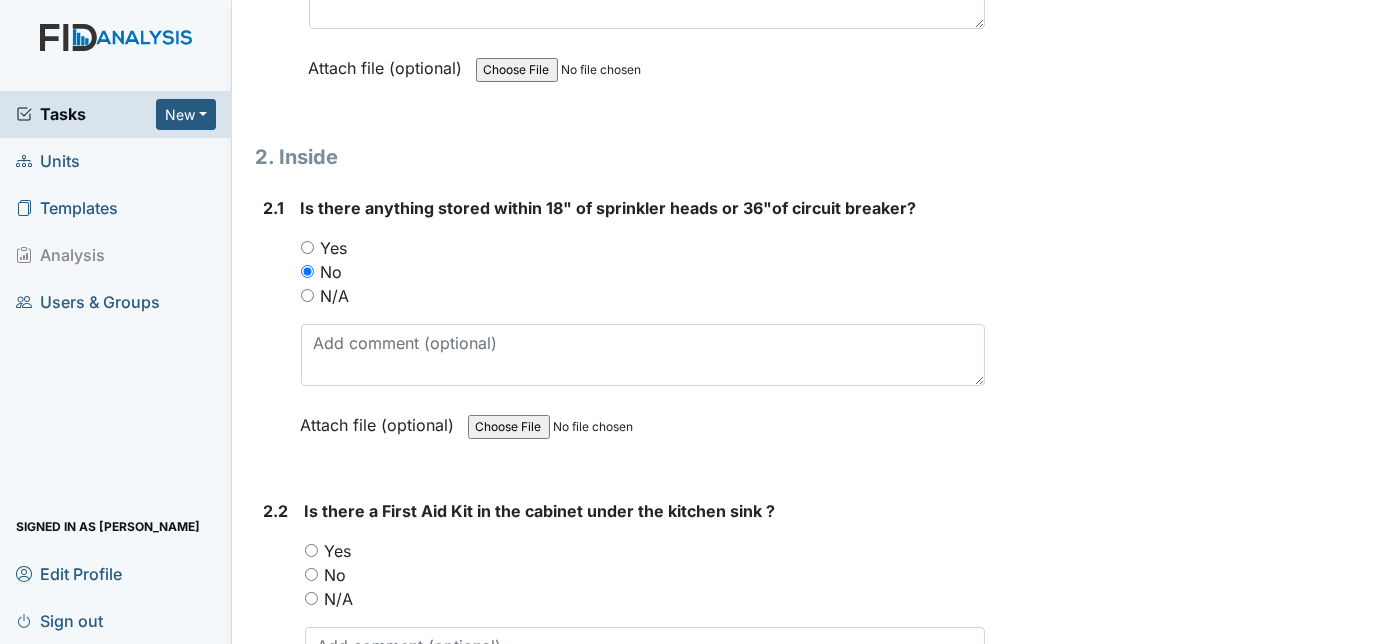 click on "2.1" at bounding box center (274, 331) 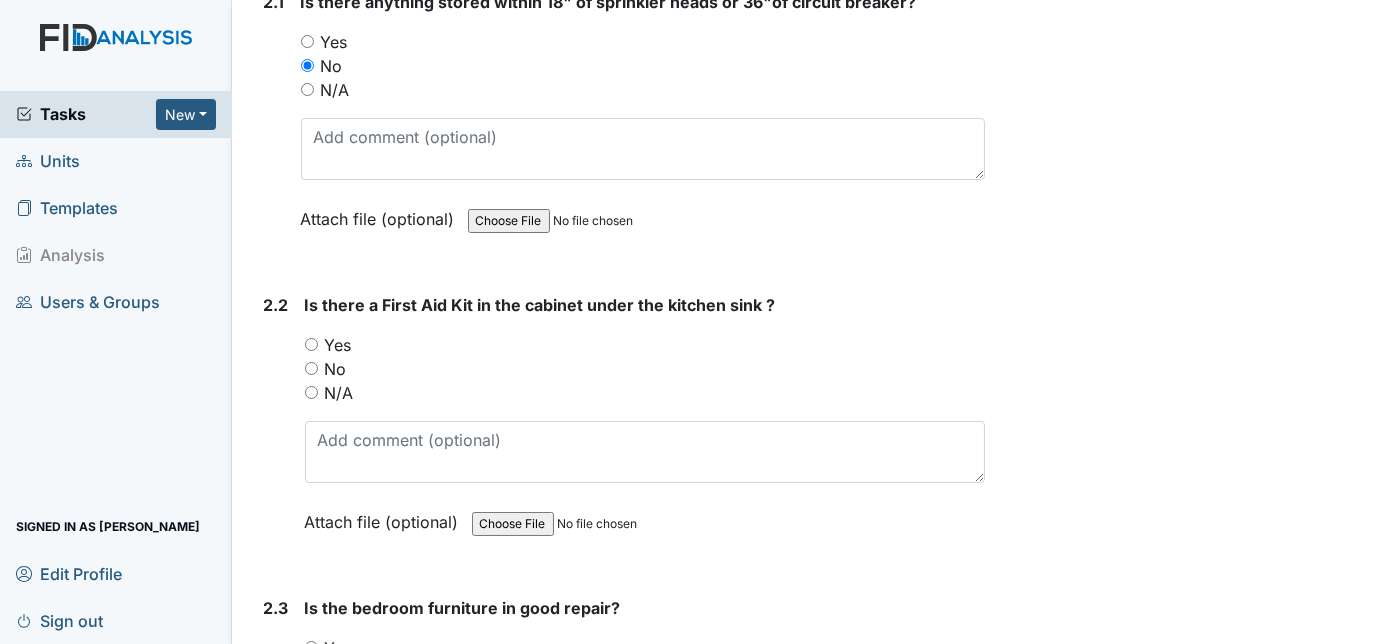 scroll, scrollTop: 3454, scrollLeft: 0, axis: vertical 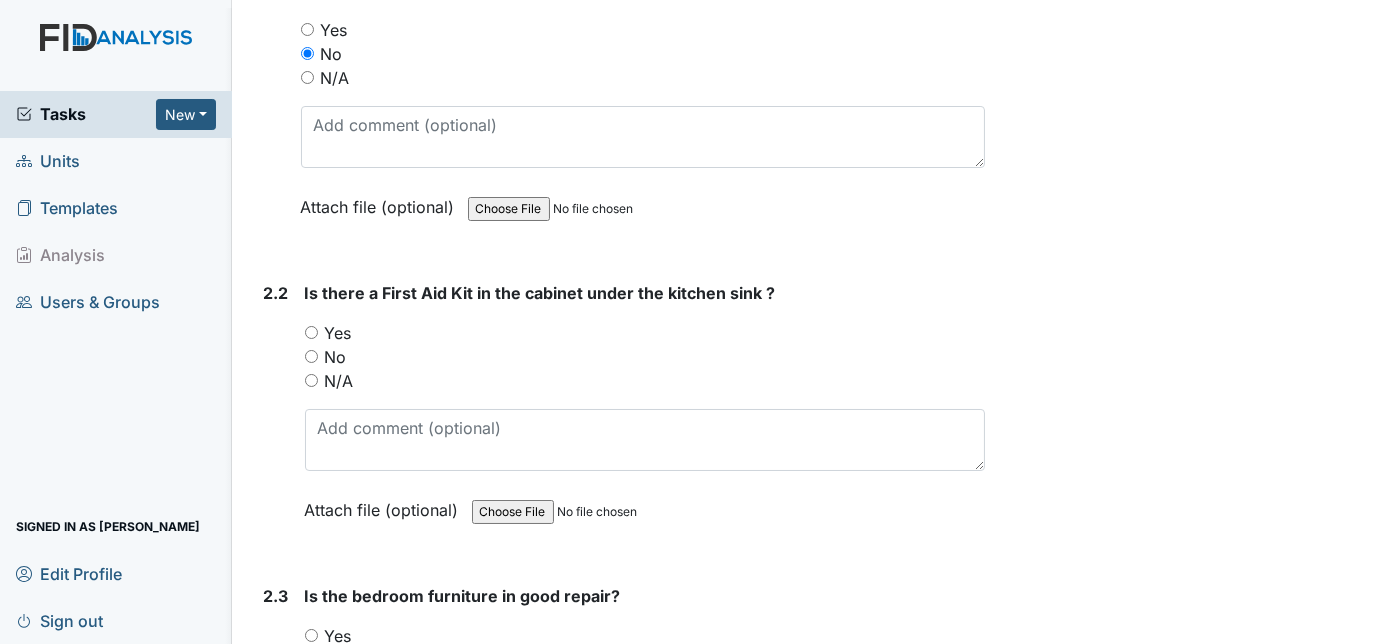 click on "Yes" at bounding box center [311, 332] 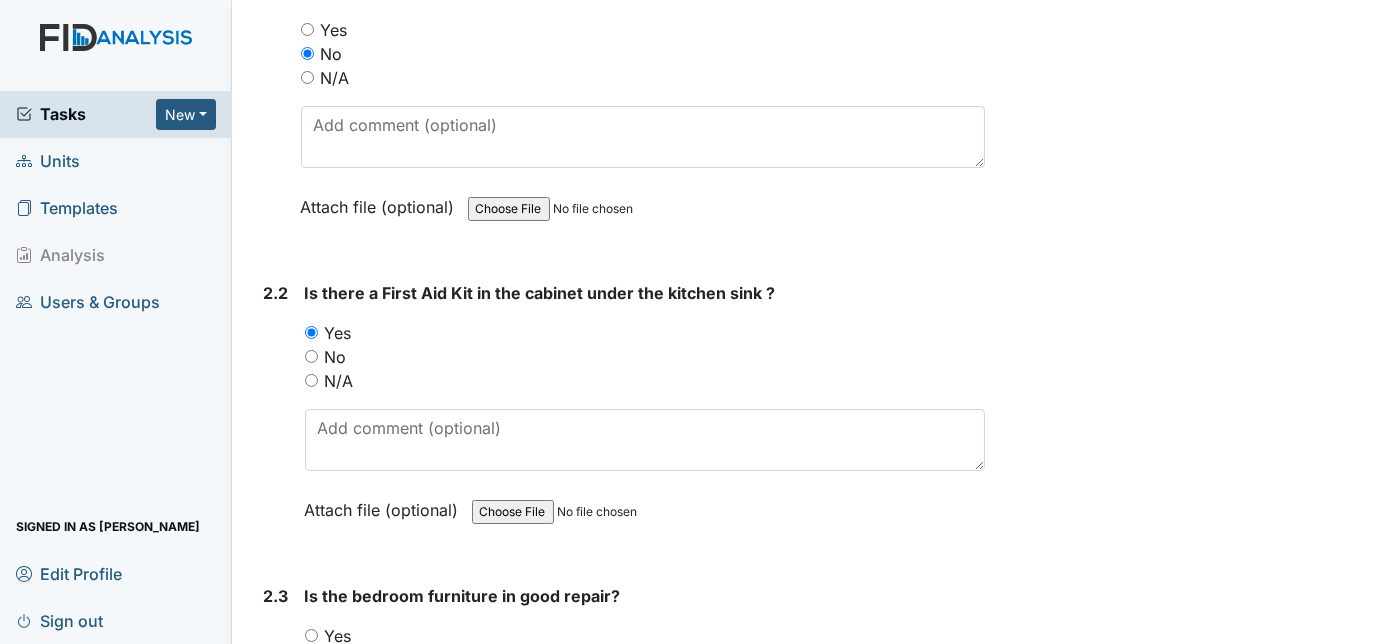 click on "2.2" at bounding box center (276, 416) 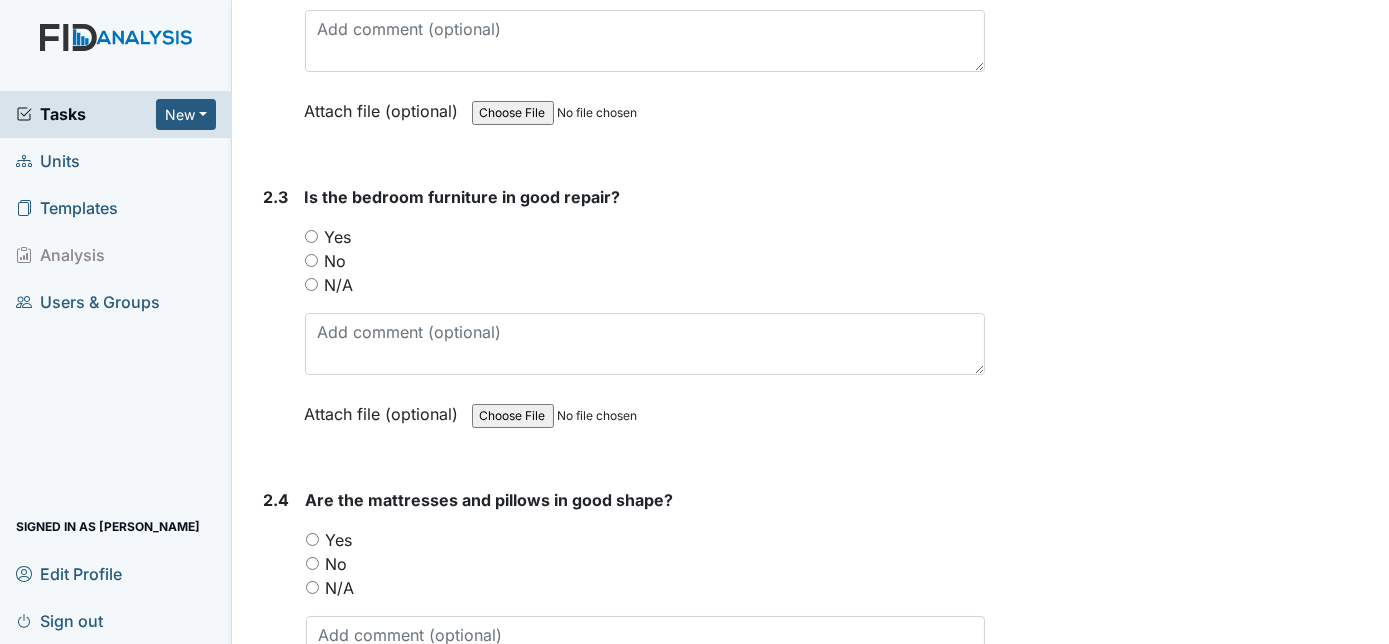 scroll, scrollTop: 3854, scrollLeft: 0, axis: vertical 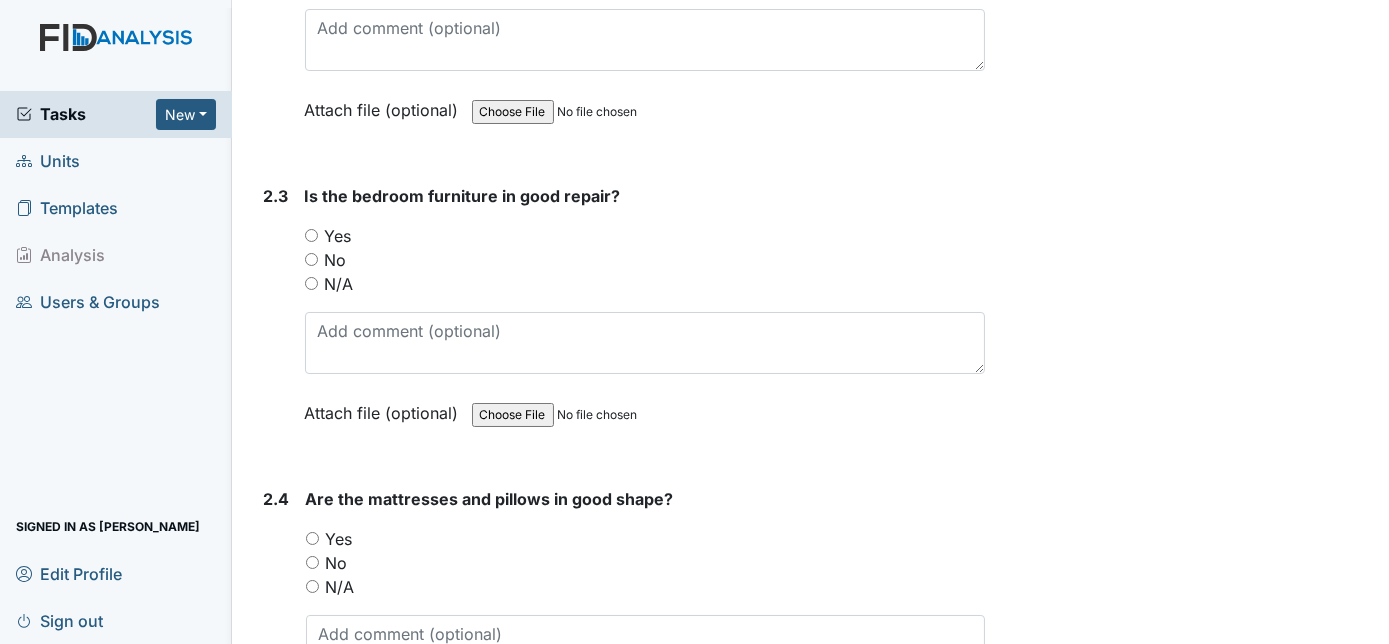 click on "Yes" at bounding box center (311, 235) 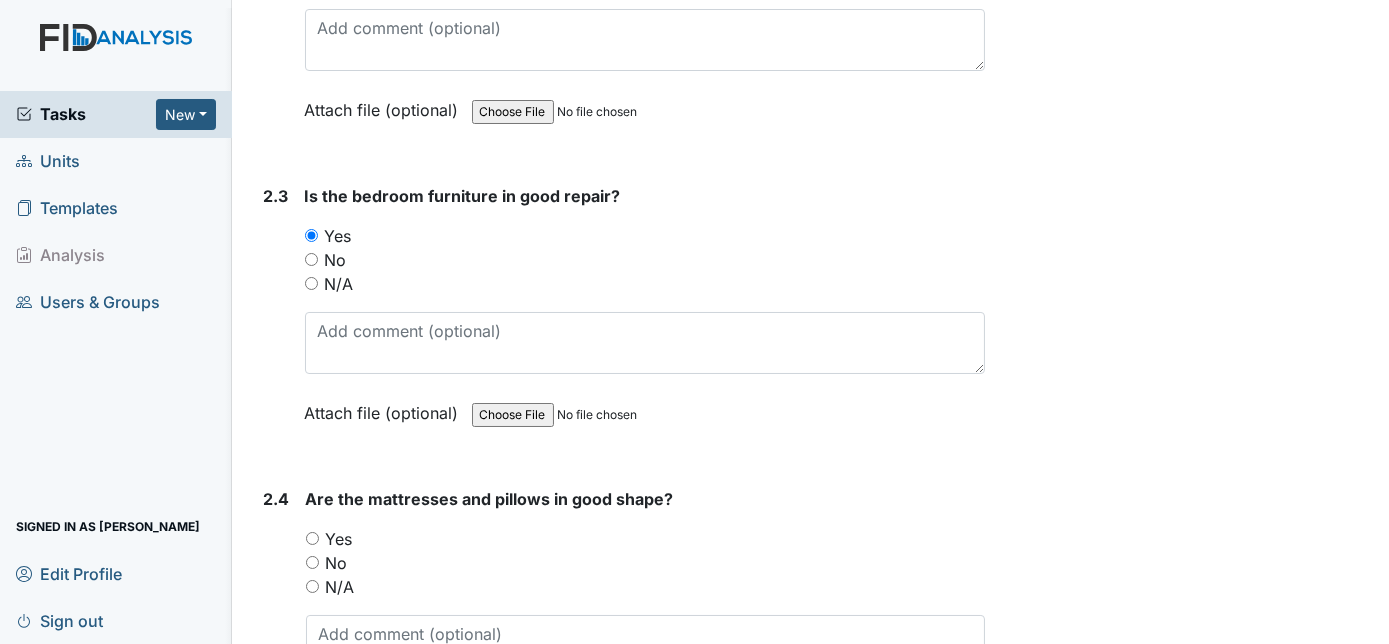 click on "2.3
Is the bedroom furniture in good repair?
You must select one of the below options.
Yes
No
N/A
Attach file (optional)
You can upload .pdf, .txt, .jpg, .jpeg, .png, .csv, .xls, or .doc files under 100MB." at bounding box center (621, 319) 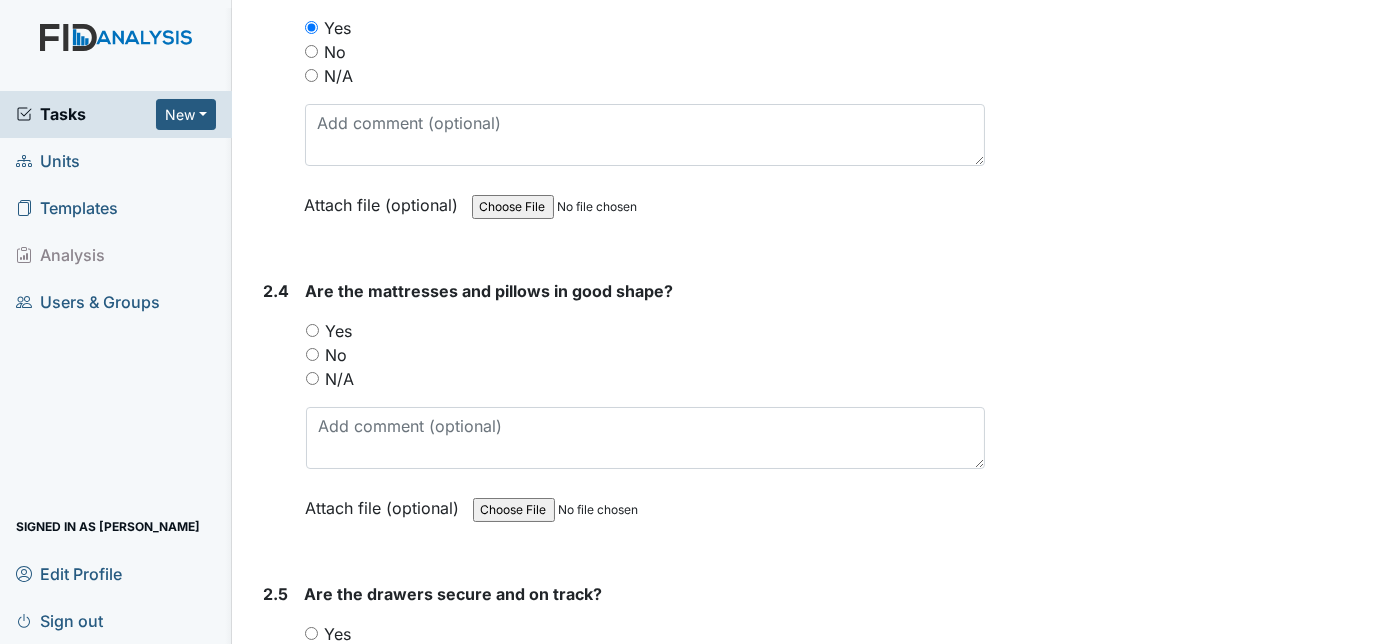 scroll, scrollTop: 4072, scrollLeft: 0, axis: vertical 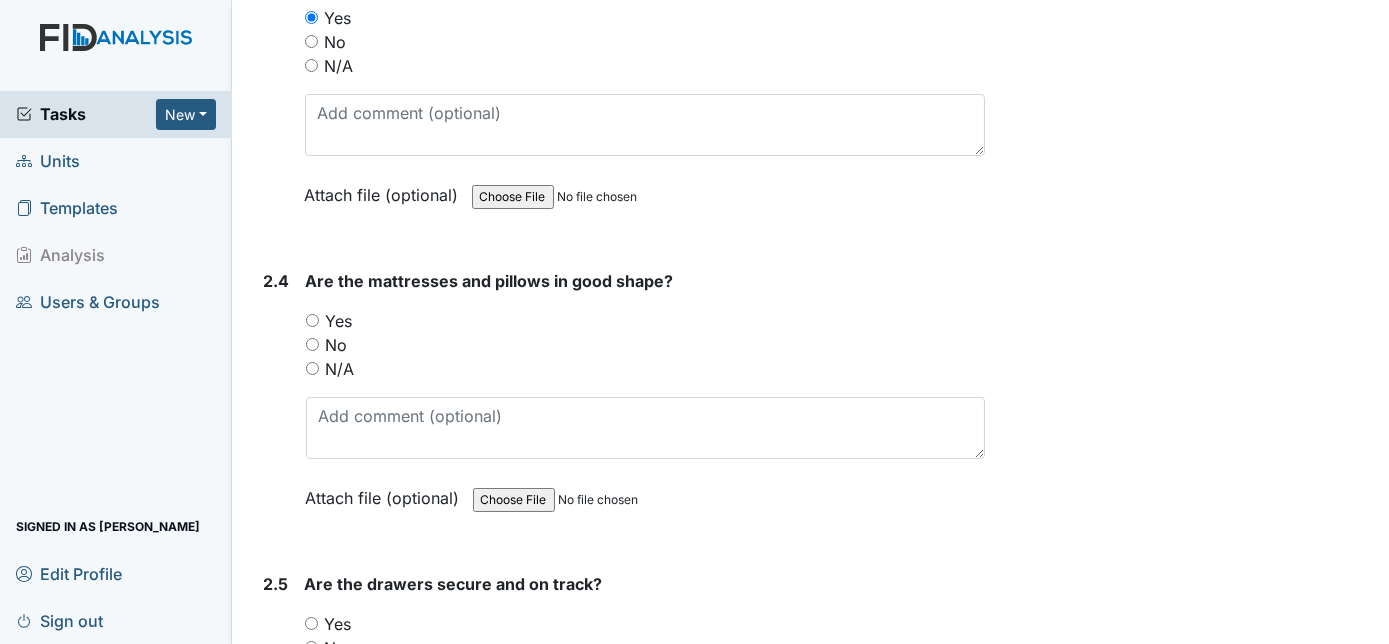 click on "Yes" at bounding box center [312, 320] 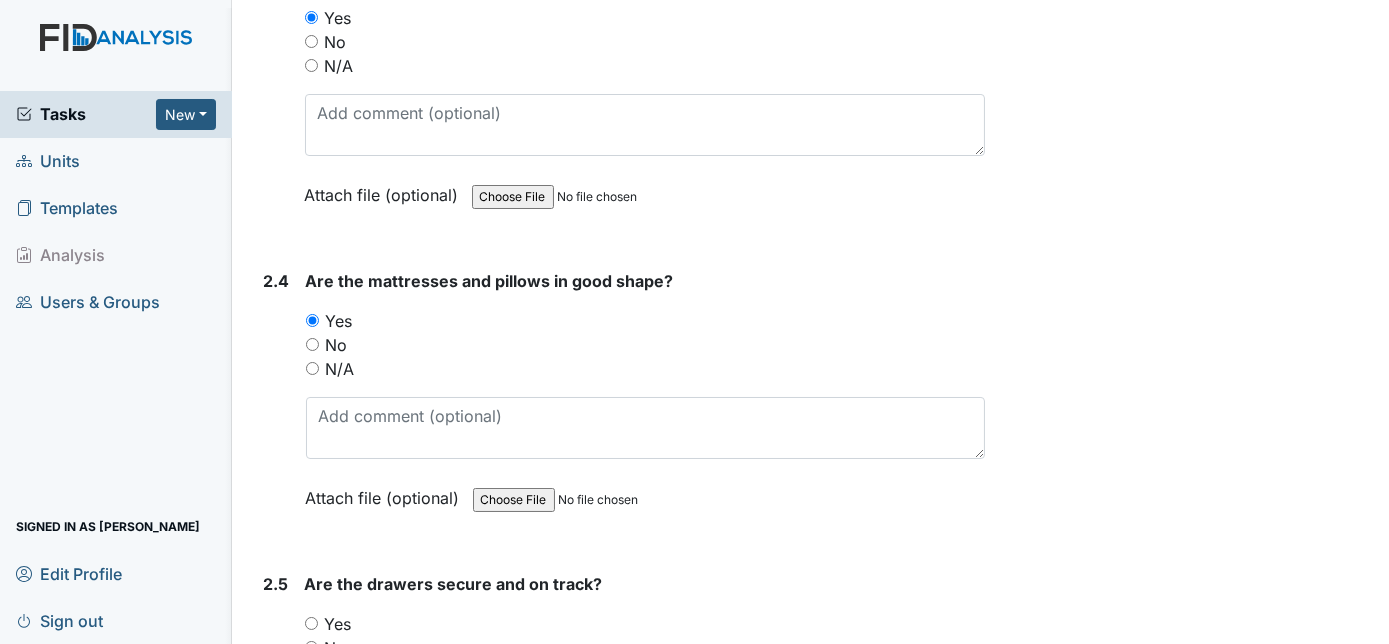 click on "2.4" at bounding box center [277, 404] 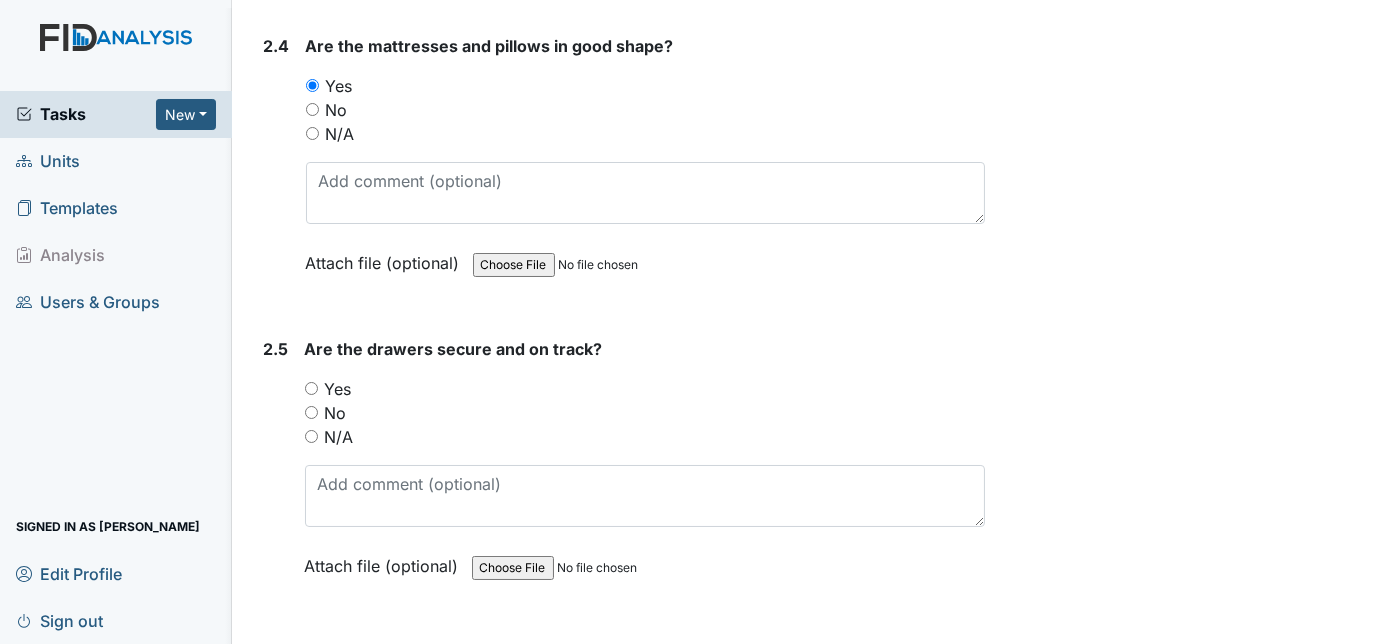 scroll, scrollTop: 4400, scrollLeft: 0, axis: vertical 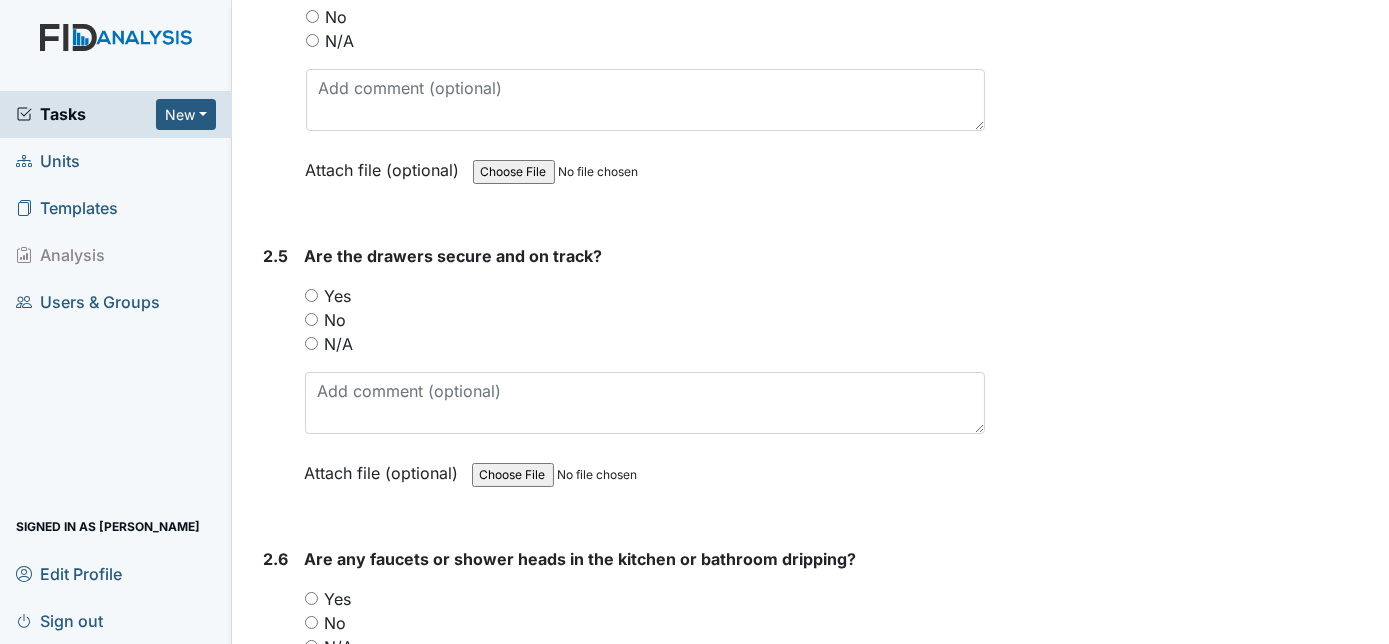 click on "Yes" at bounding box center (311, 295) 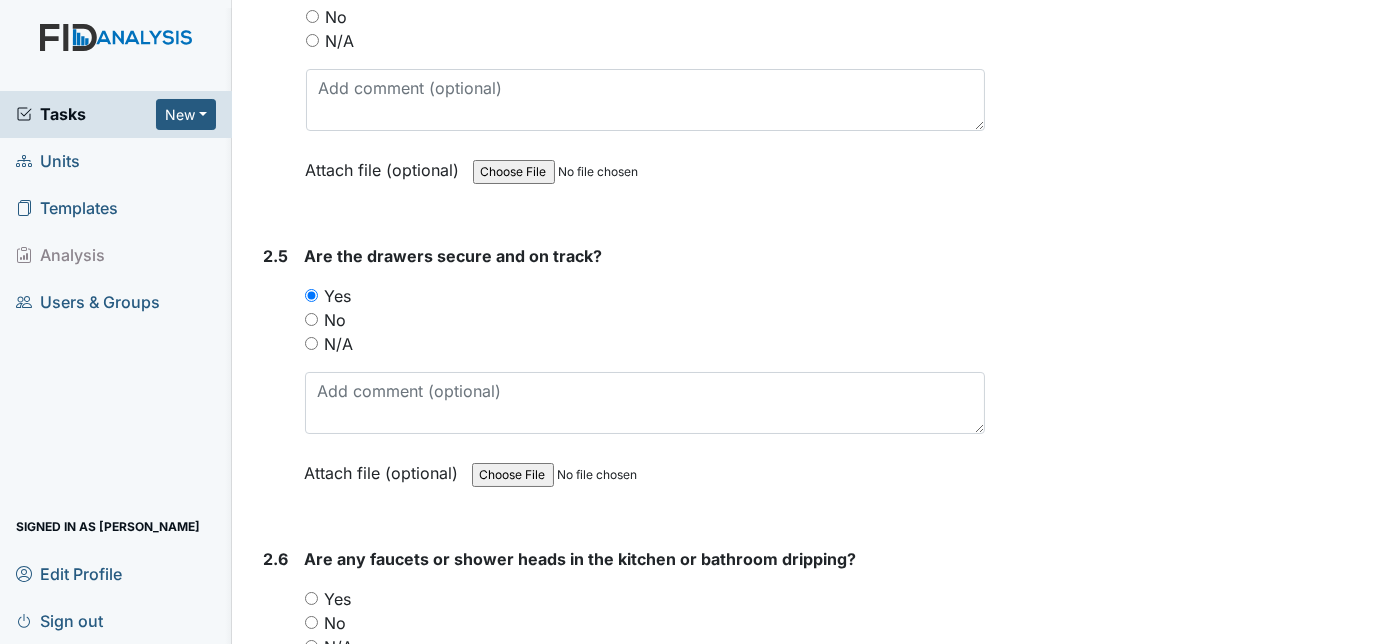 click on "2.5
Are the drawers secure and on track?
You must select one of the below options.
Yes
No
N/A
Attach file (optional)
You can upload .pdf, .txt, .jpg, .jpeg, .png, .csv, .xls, or .doc files under 100MB." at bounding box center [621, 379] 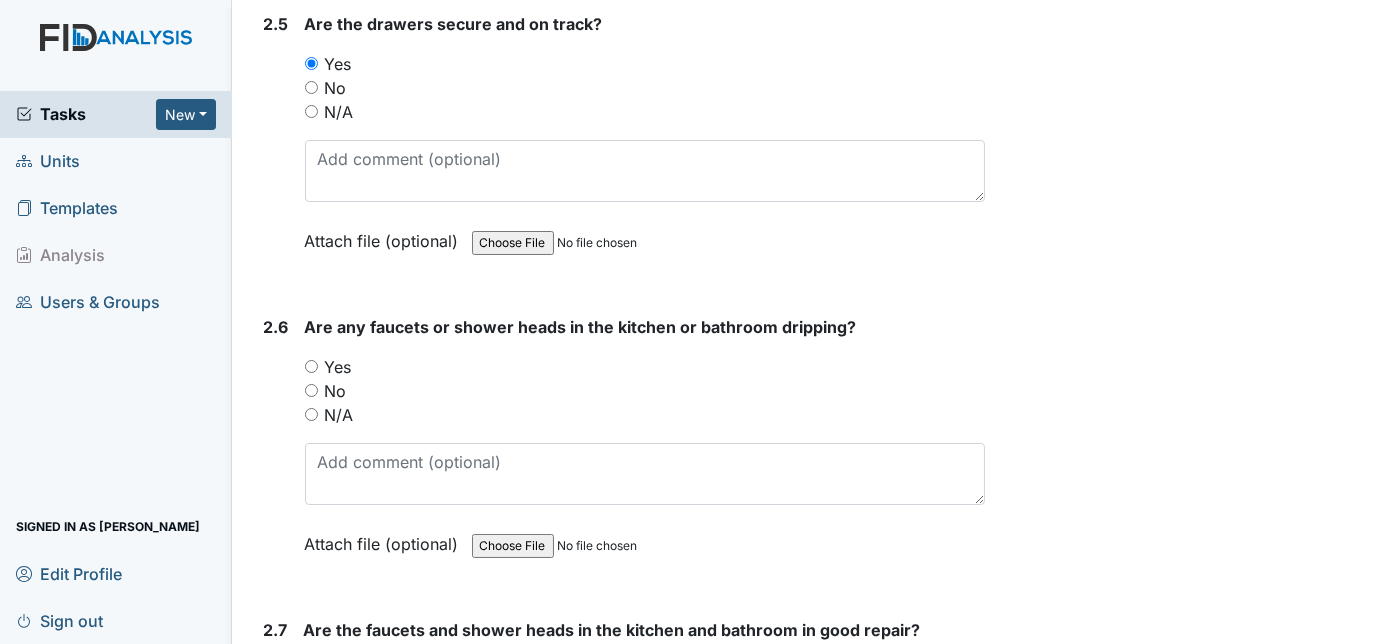 scroll, scrollTop: 4800, scrollLeft: 0, axis: vertical 